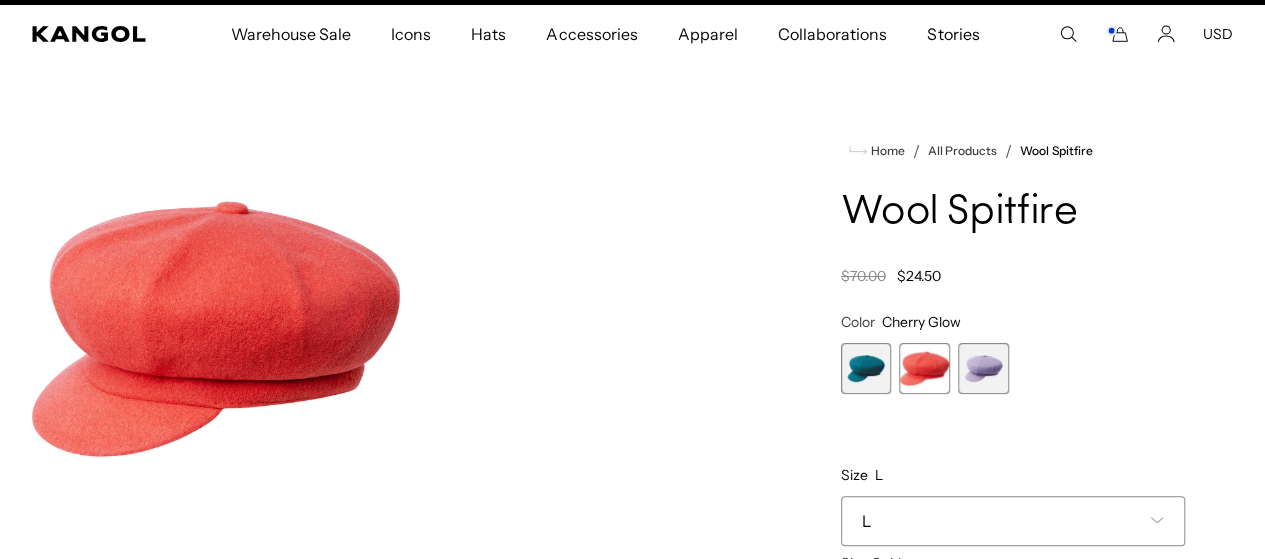 scroll, scrollTop: 0, scrollLeft: 0, axis: both 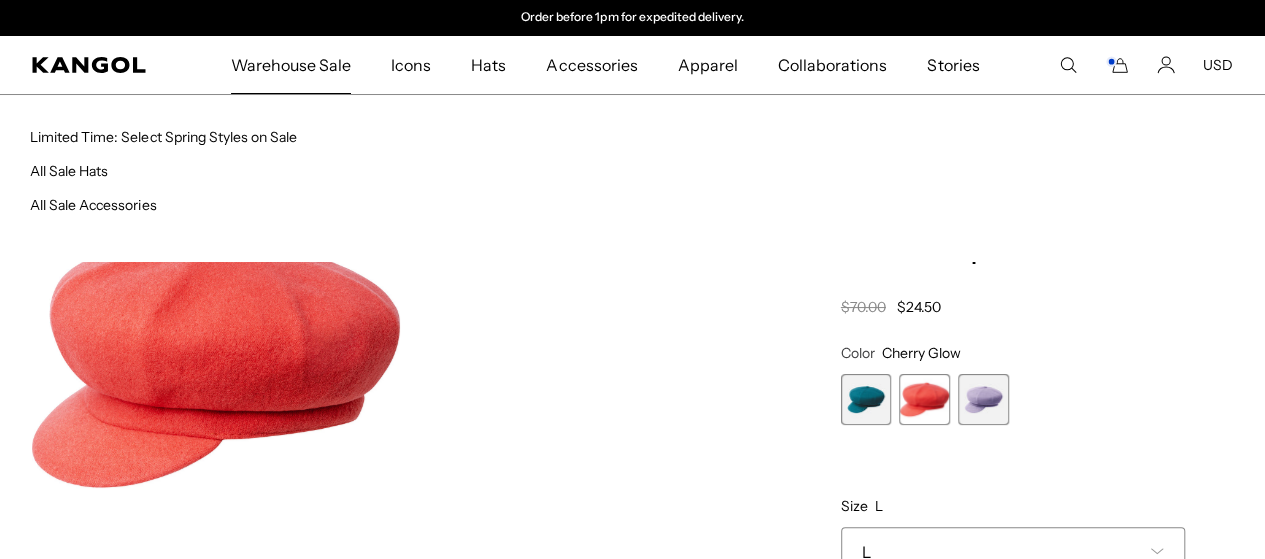 click on "Warehouse Sale" at bounding box center [291, 65] 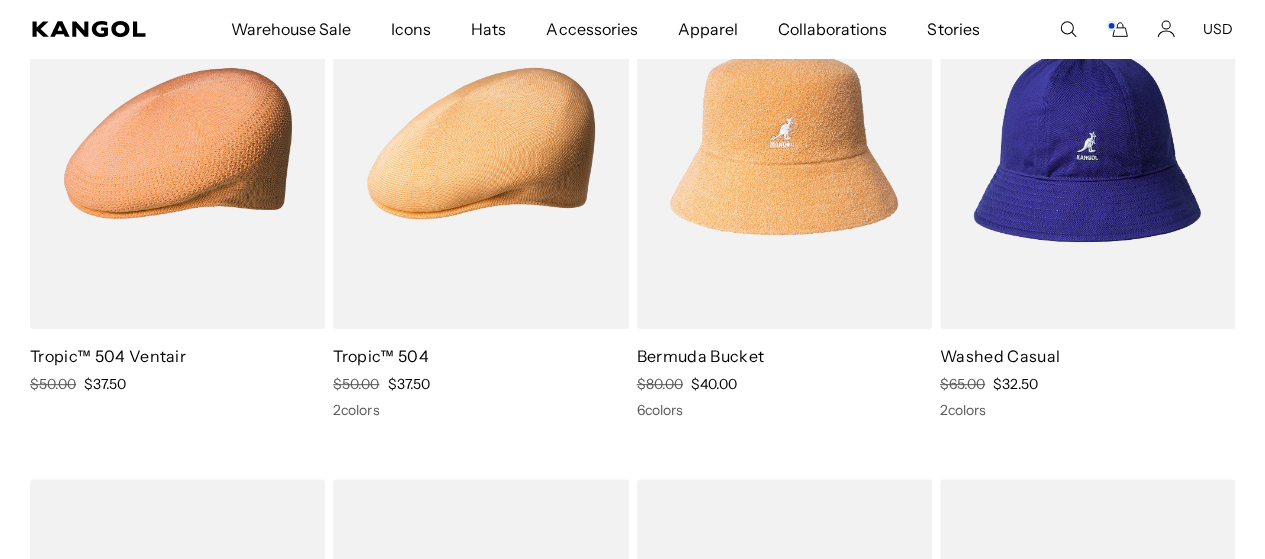 scroll, scrollTop: 300, scrollLeft: 0, axis: vertical 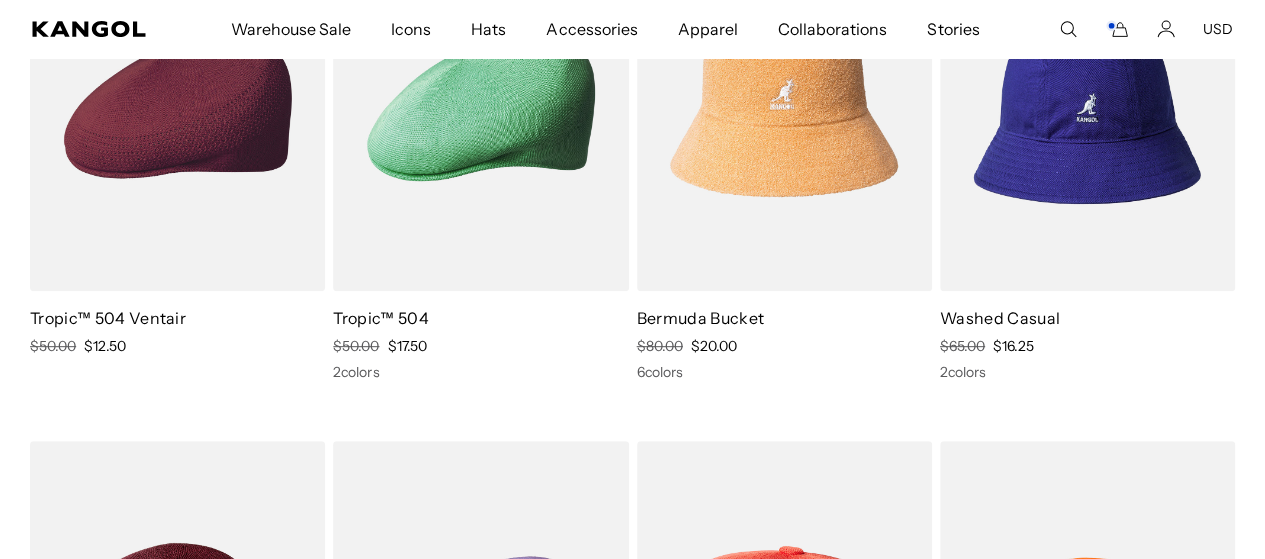 click at bounding box center (177, 105) 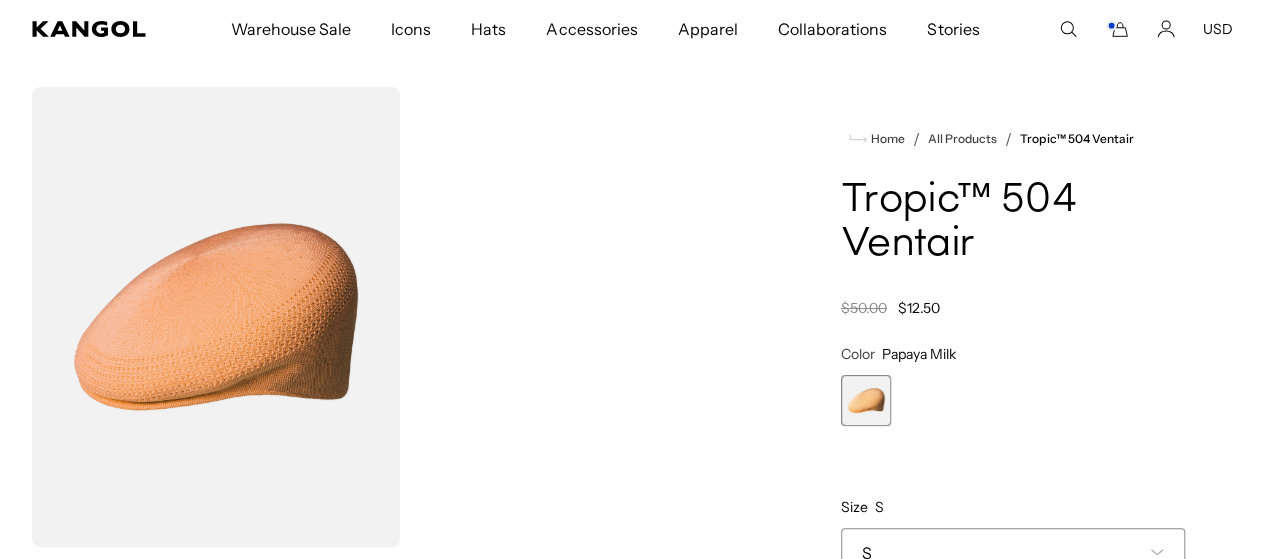 scroll, scrollTop: 0, scrollLeft: 0, axis: both 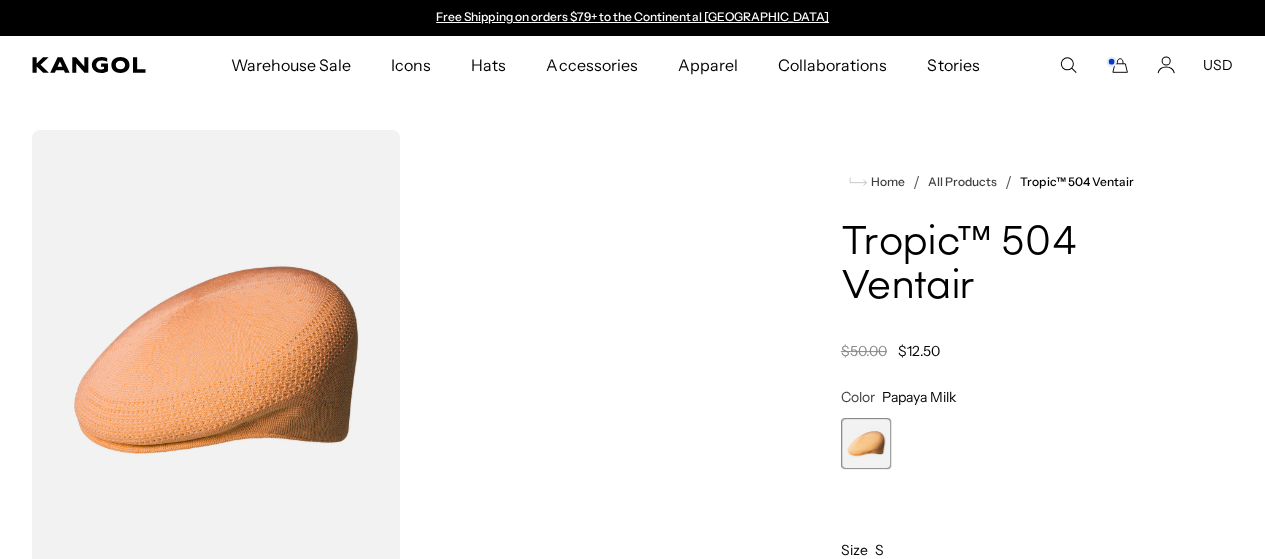 click 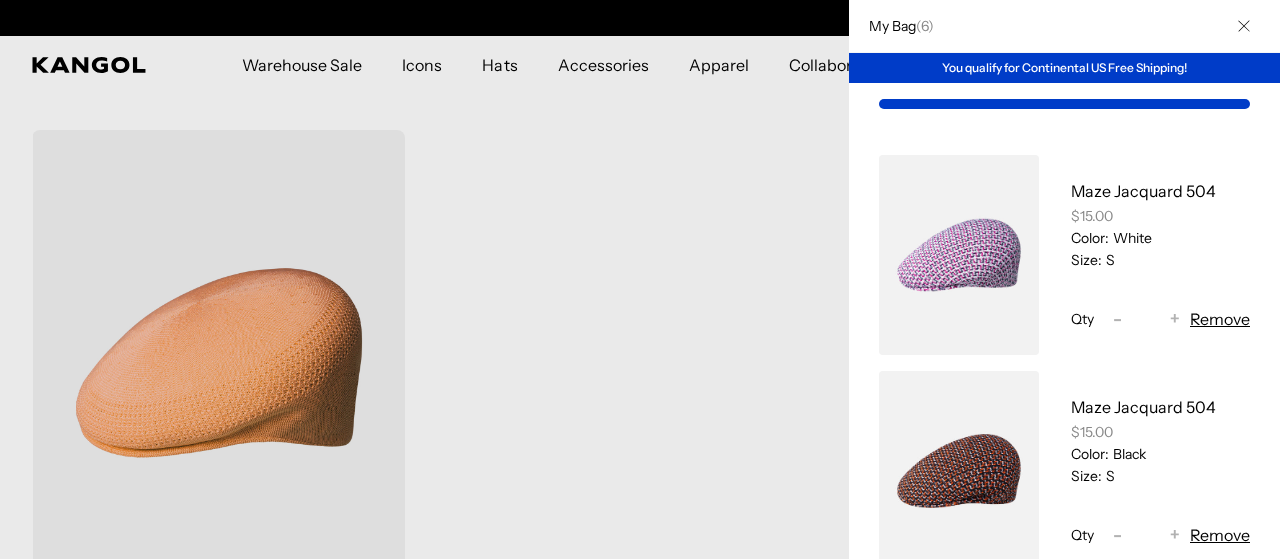 scroll, scrollTop: 0, scrollLeft: 412, axis: horizontal 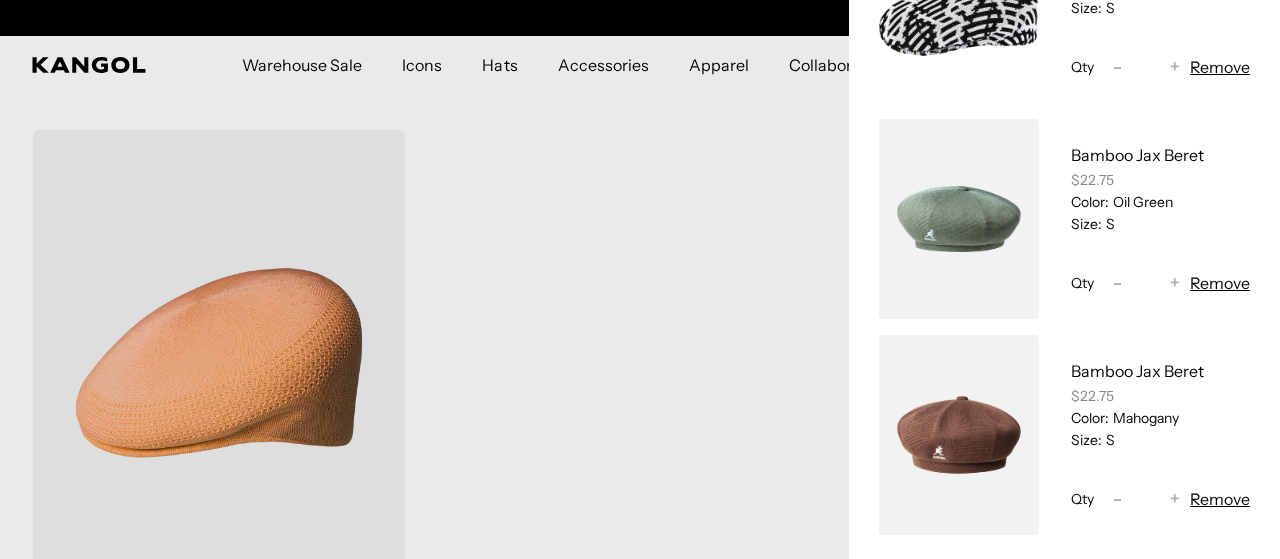 click on "Remove" at bounding box center [1220, 283] 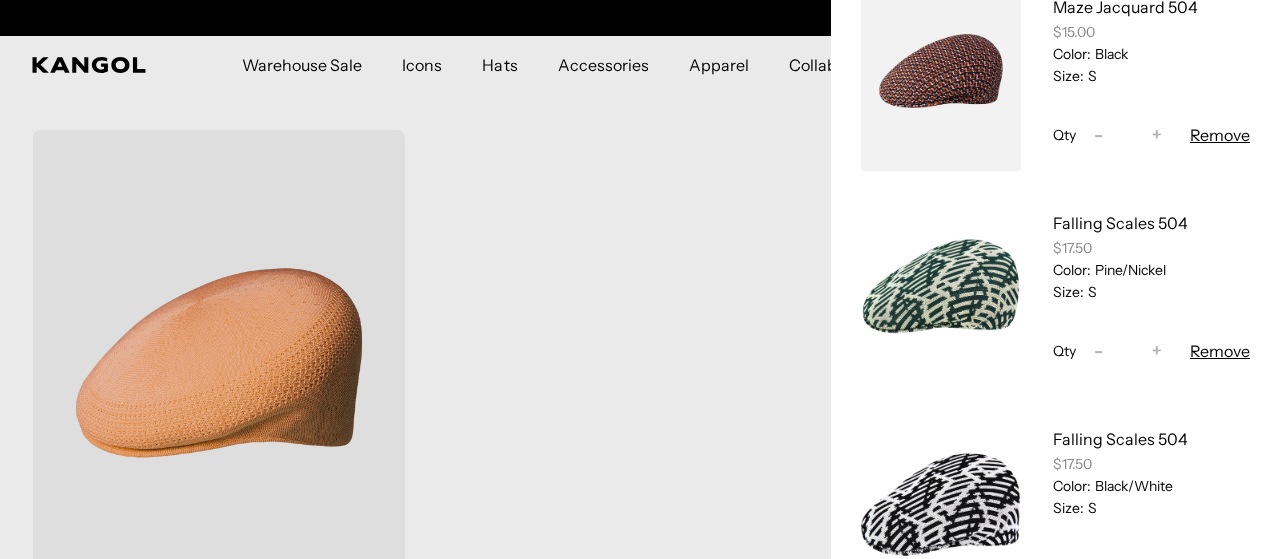 scroll, scrollTop: 700, scrollLeft: 0, axis: vertical 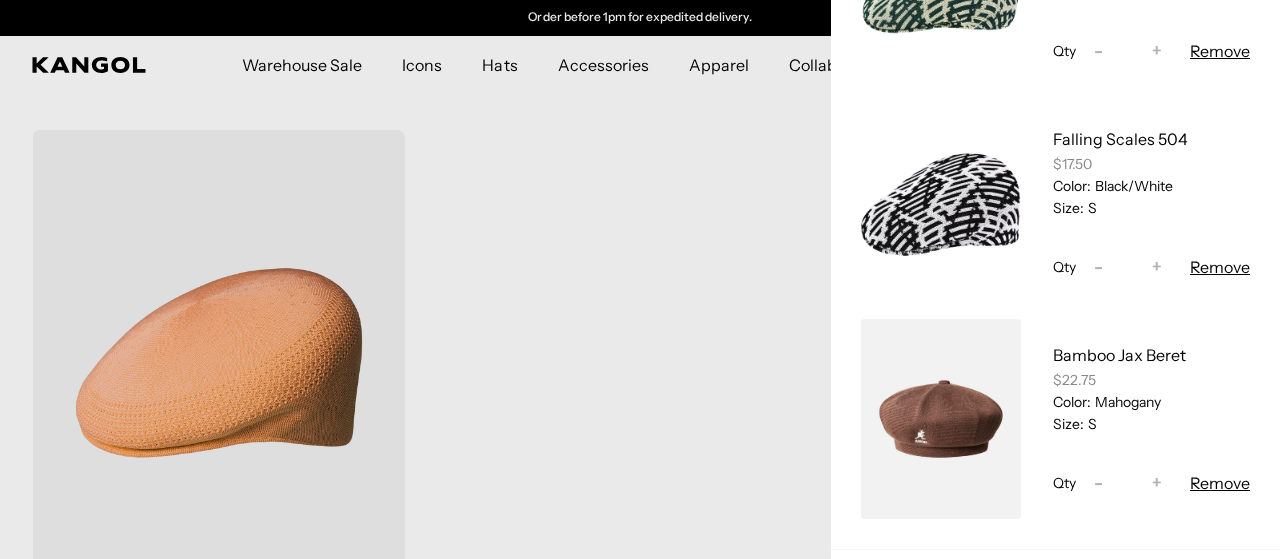 click on "Remove" at bounding box center (1220, 483) 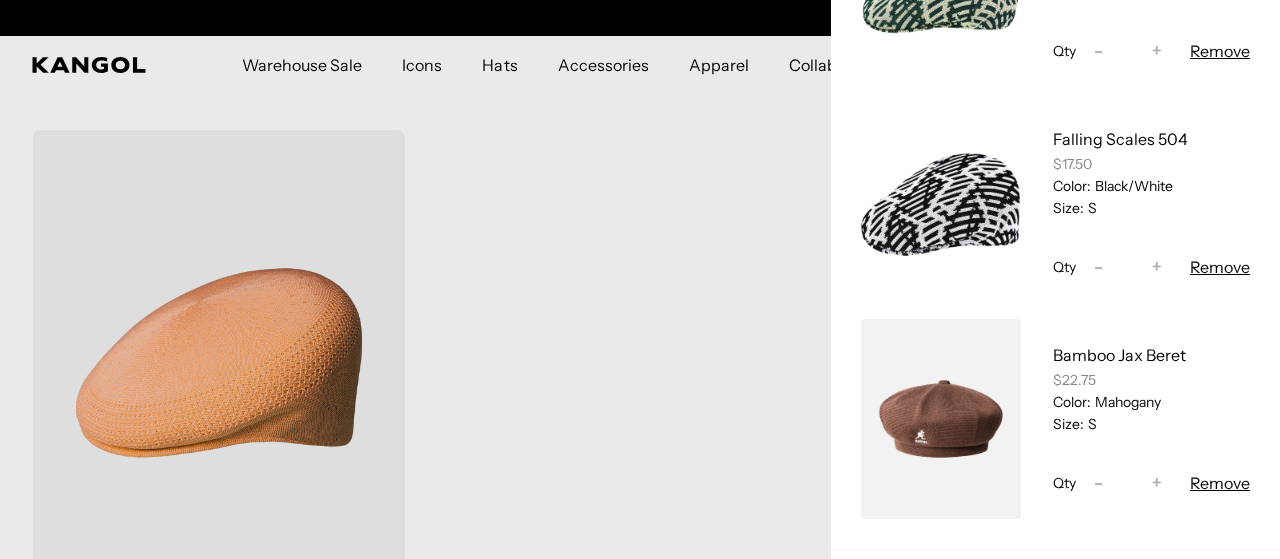 scroll, scrollTop: 0, scrollLeft: 0, axis: both 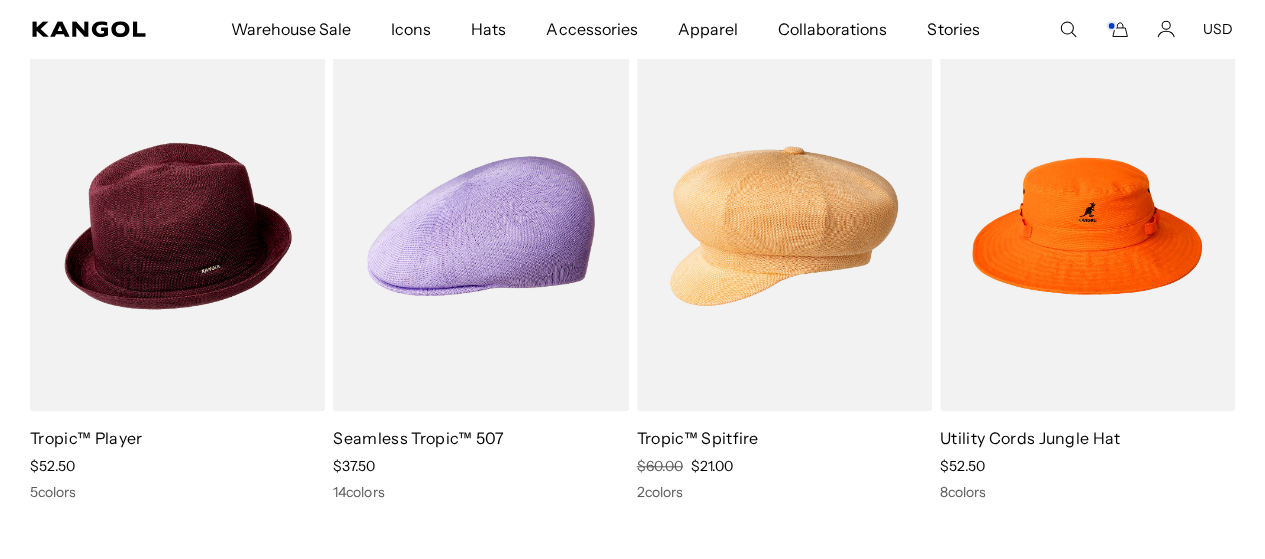 click at bounding box center (784, 226) 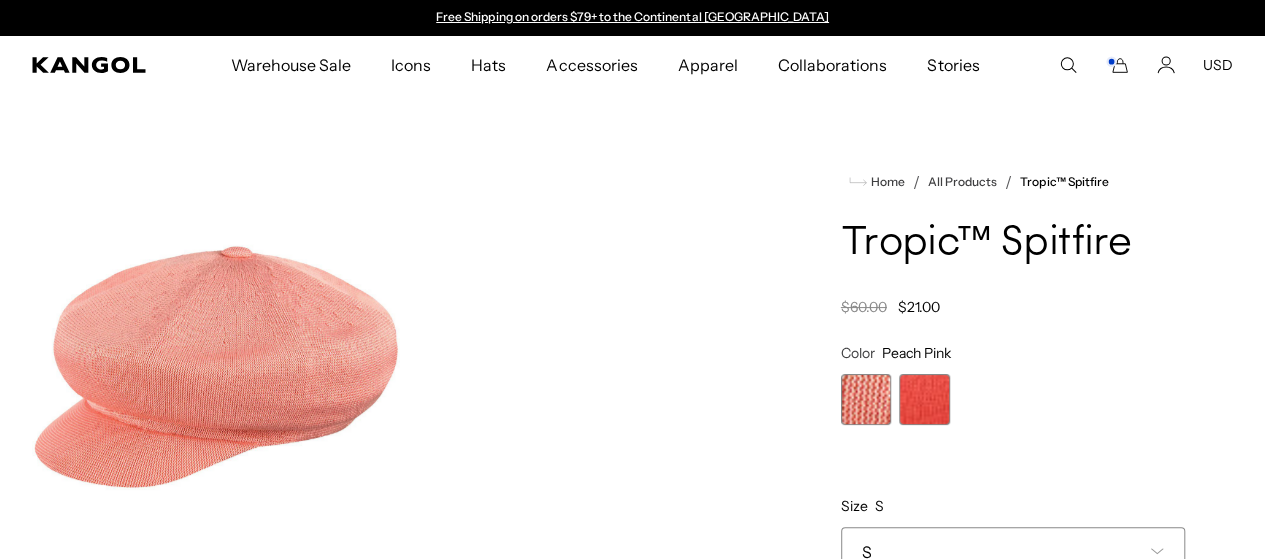 scroll, scrollTop: 0, scrollLeft: 0, axis: both 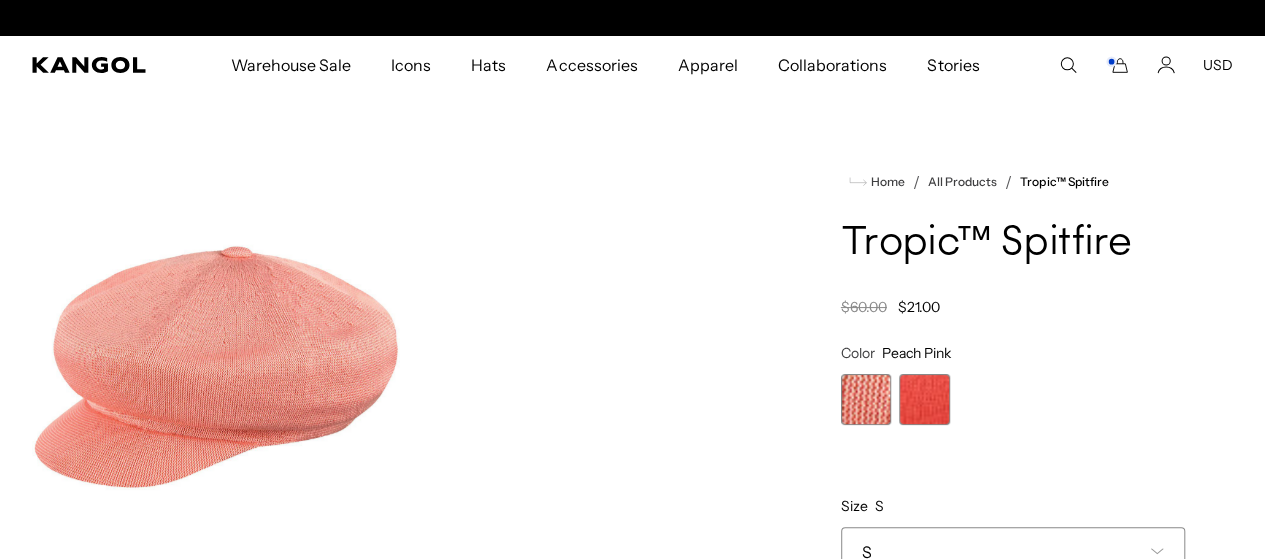 click at bounding box center (924, 399) 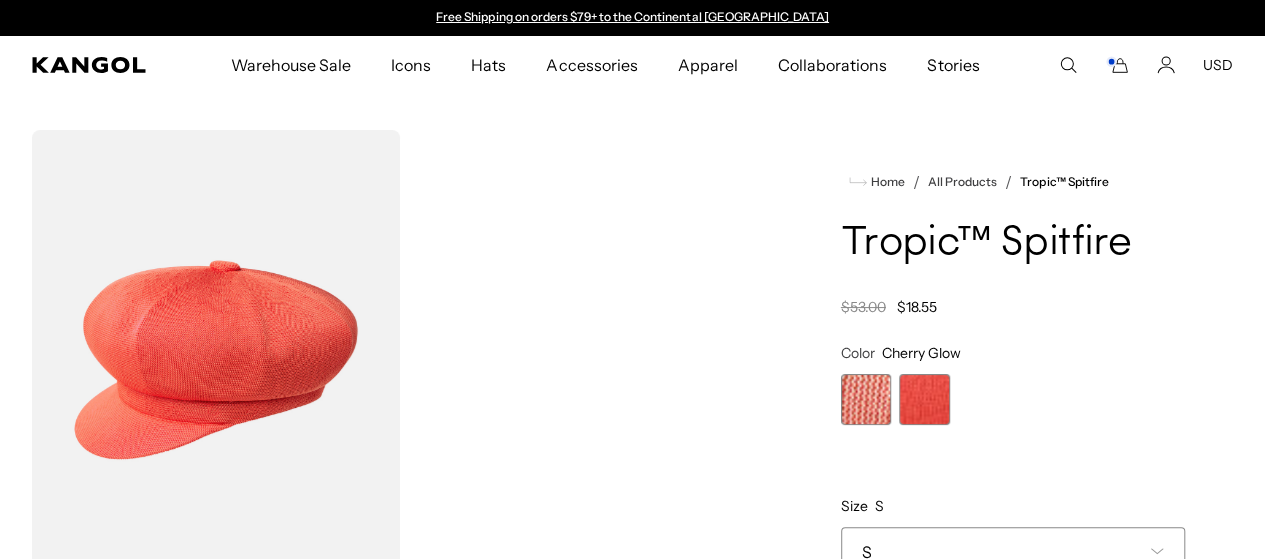 click at bounding box center [866, 399] 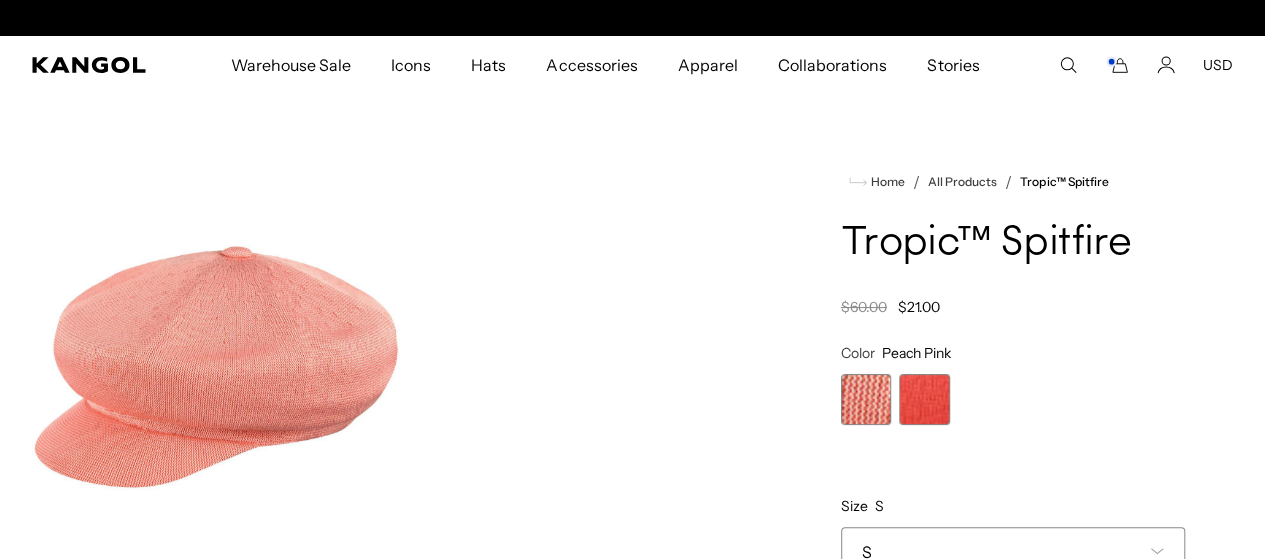scroll, scrollTop: 0, scrollLeft: 412, axis: horizontal 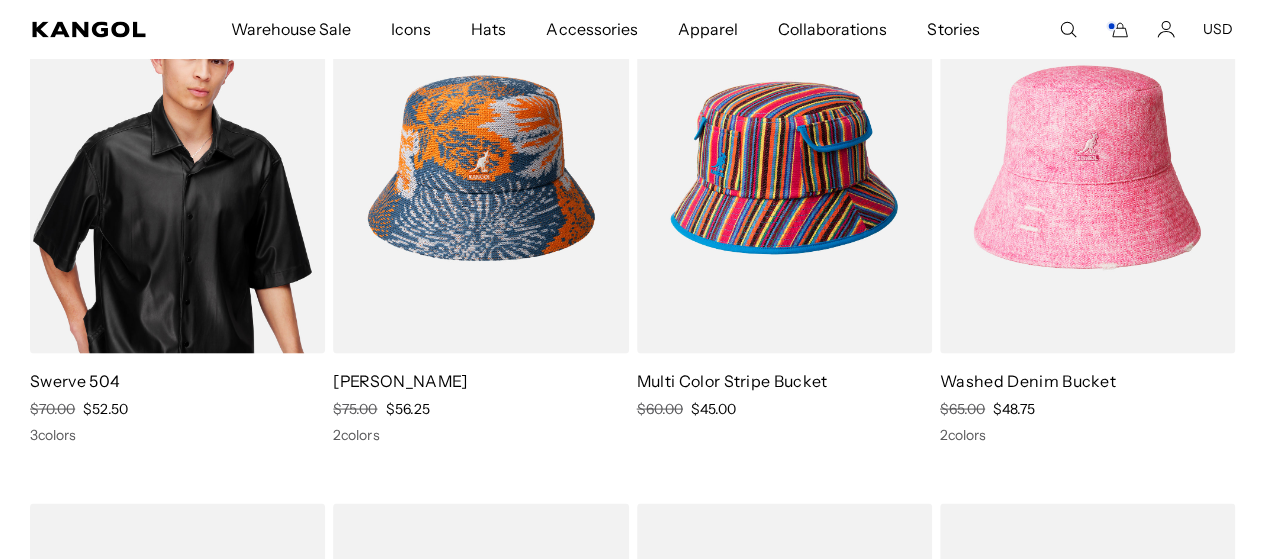 click at bounding box center (177, 167) 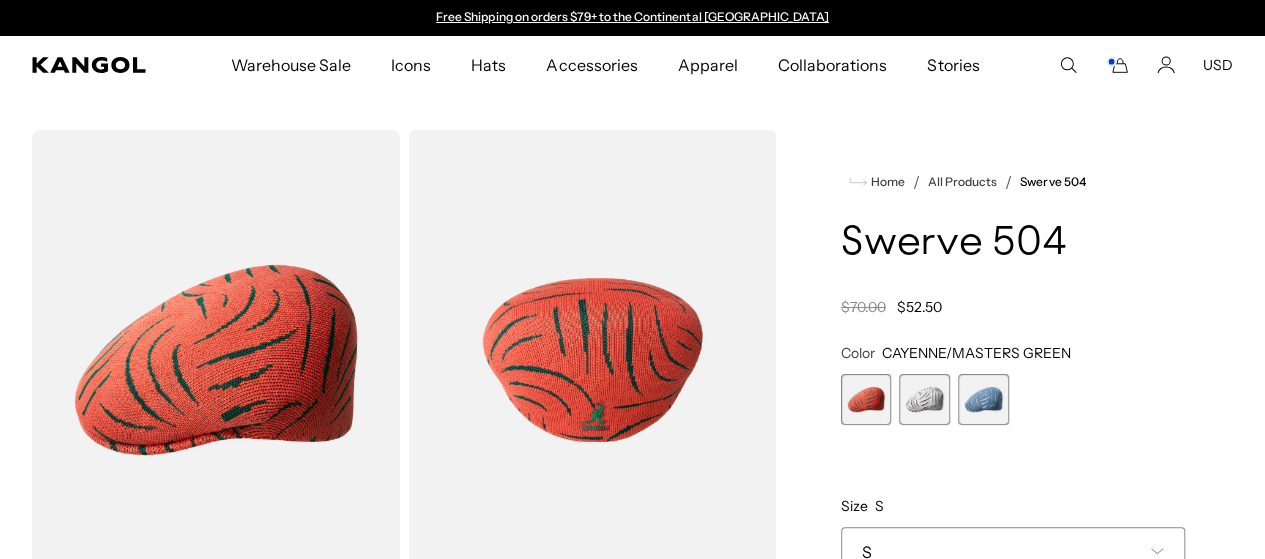 scroll, scrollTop: 0, scrollLeft: 0, axis: both 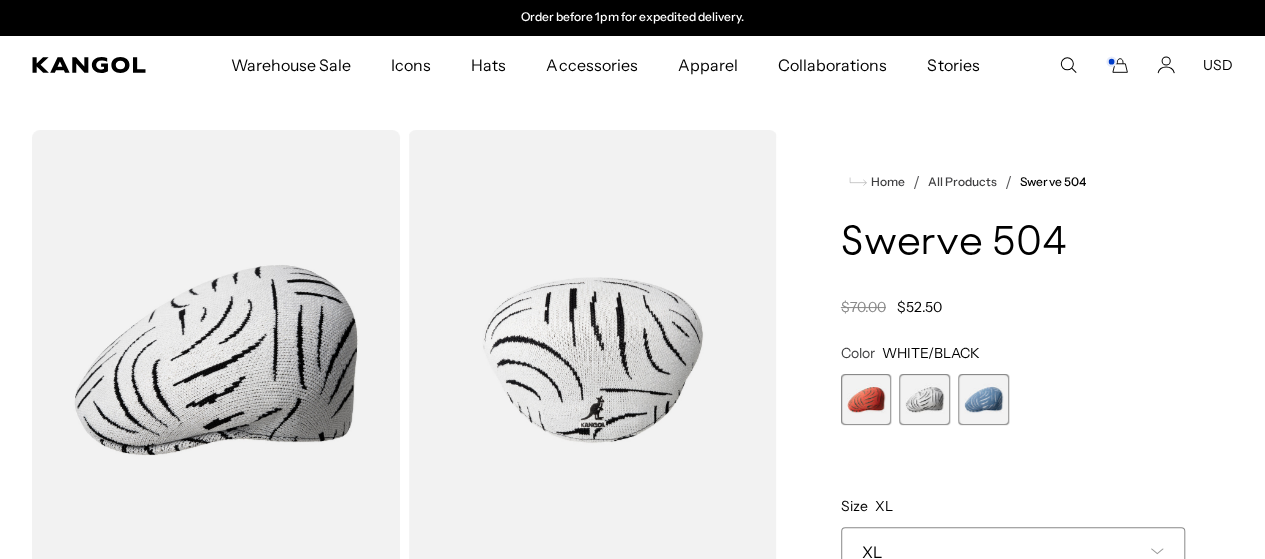 click at bounding box center [866, 399] 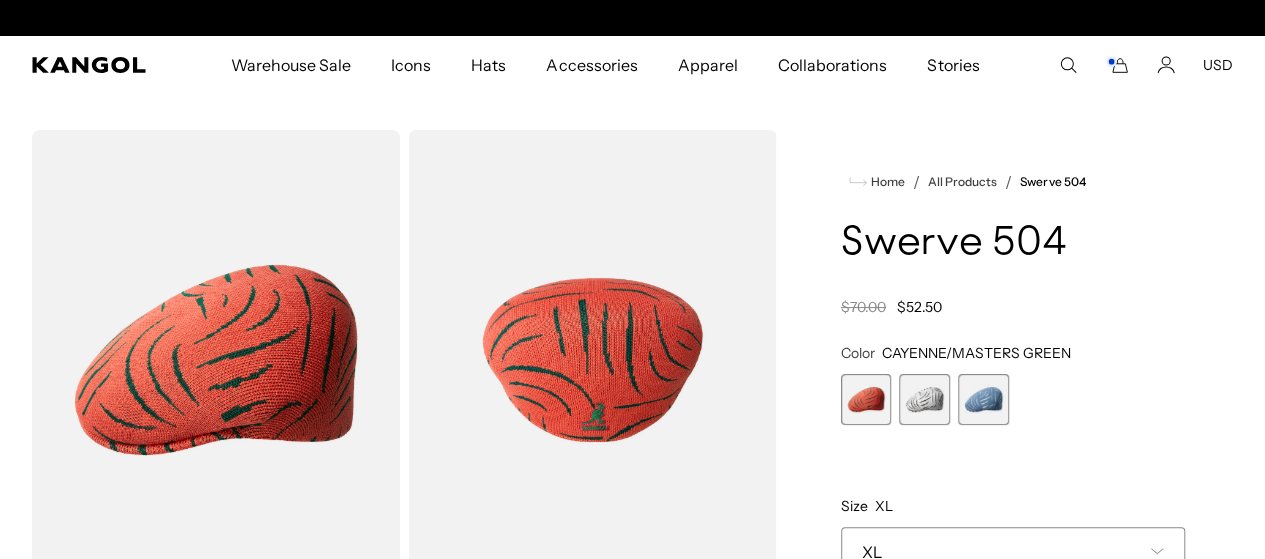 scroll, scrollTop: 0, scrollLeft: 0, axis: both 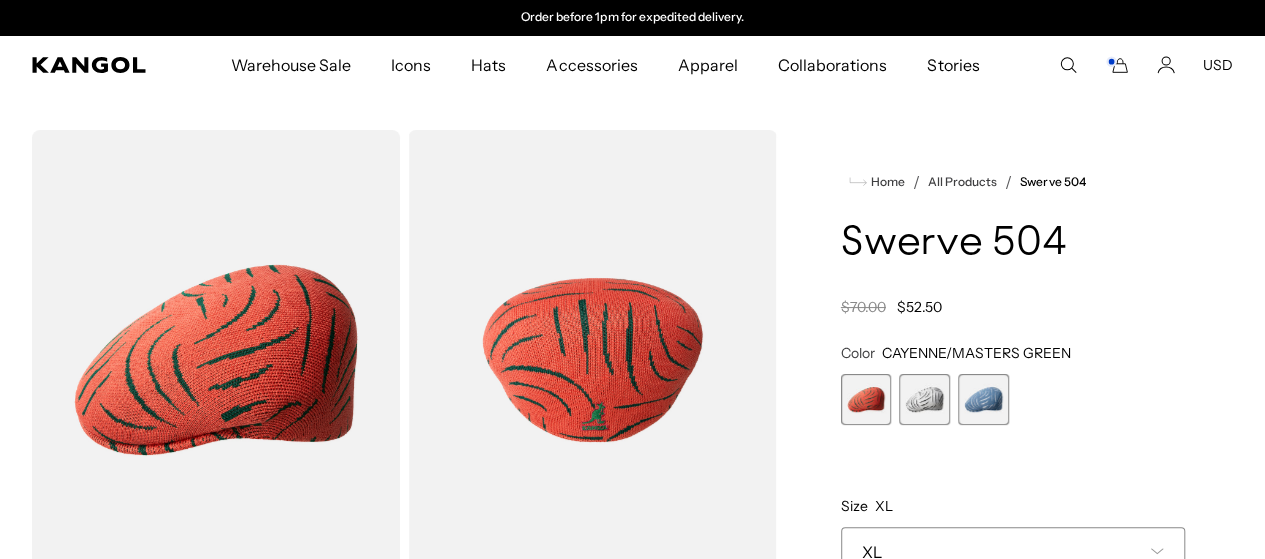 click at bounding box center (983, 399) 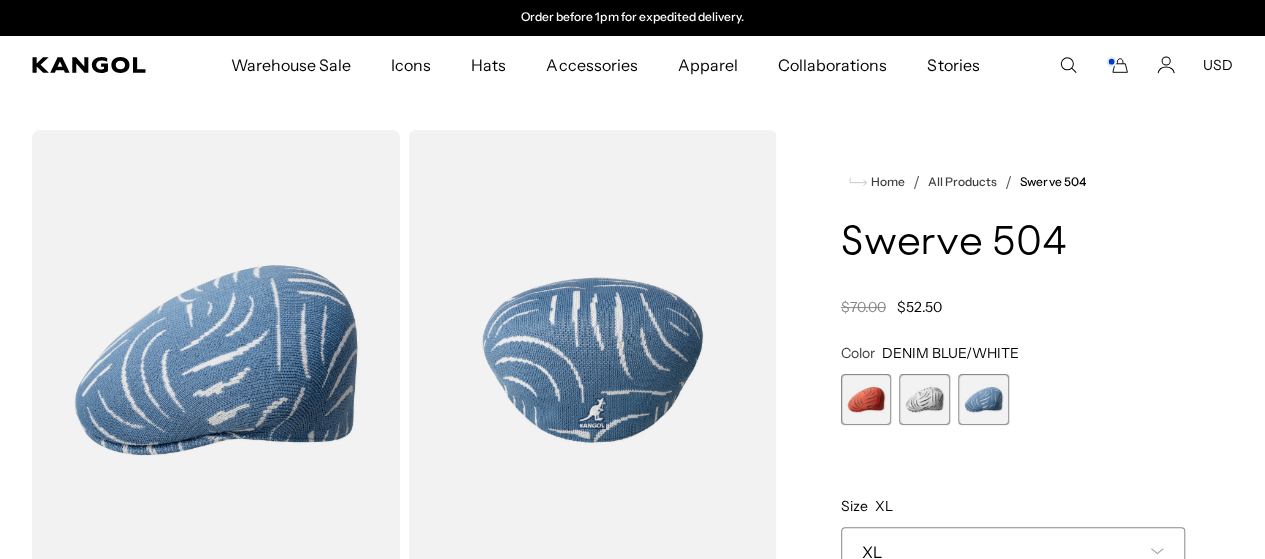 click at bounding box center [924, 399] 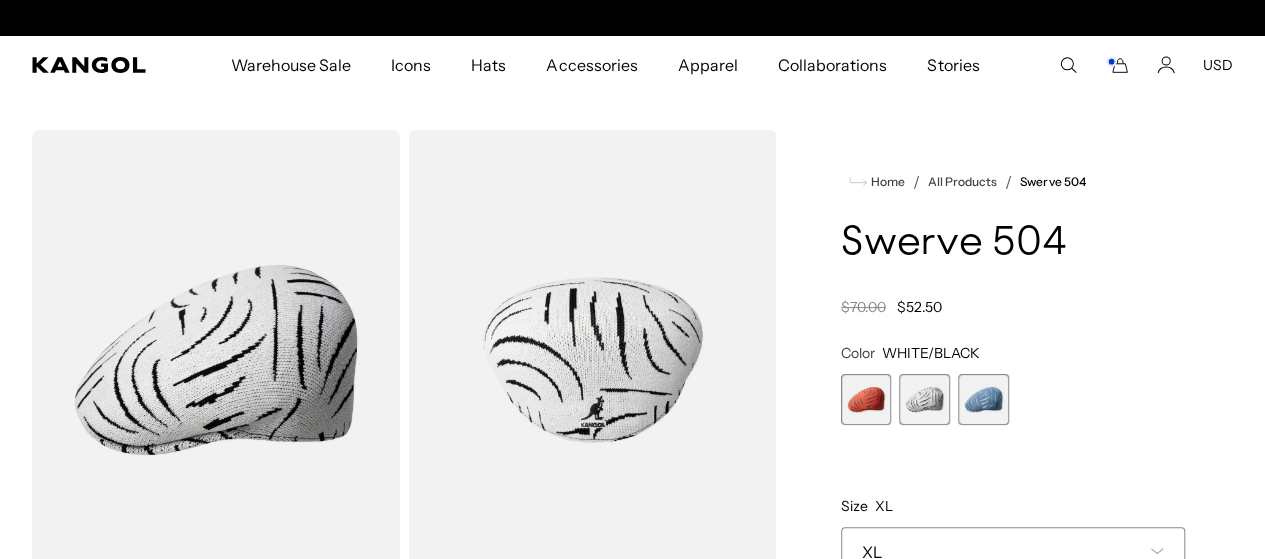 scroll, scrollTop: 0, scrollLeft: 0, axis: both 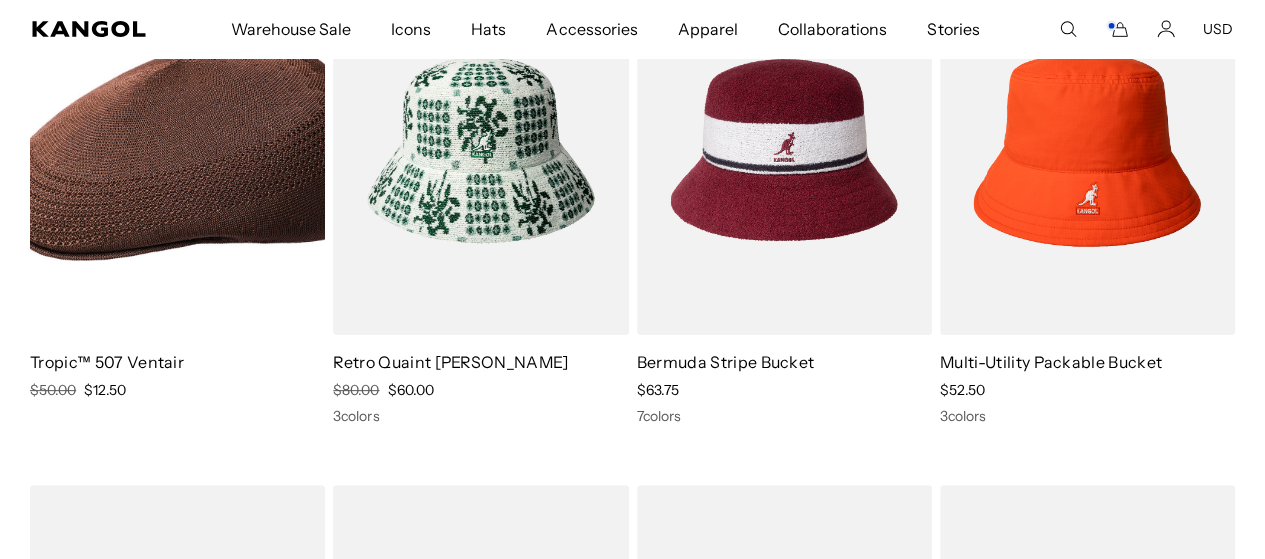 click at bounding box center [177, 150] 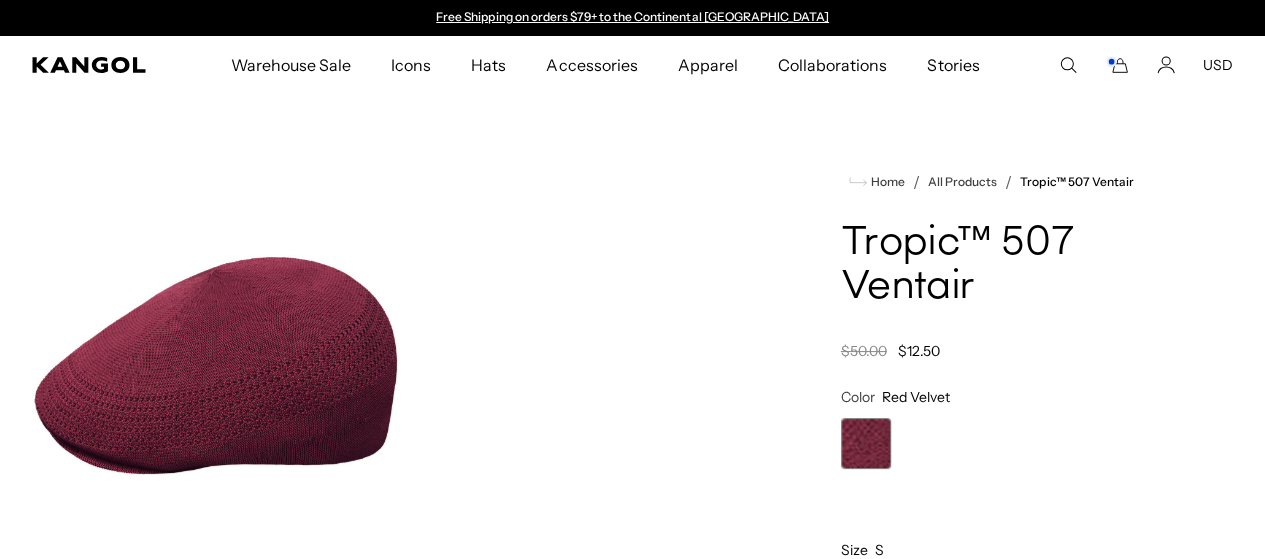 scroll, scrollTop: 0, scrollLeft: 0, axis: both 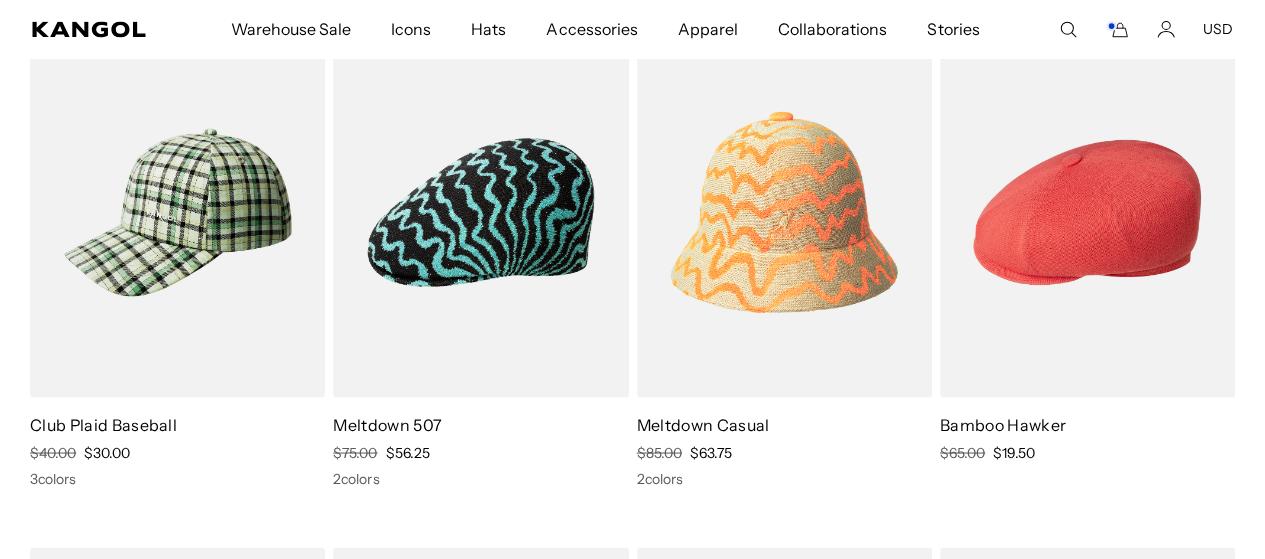 click at bounding box center [1087, 212] 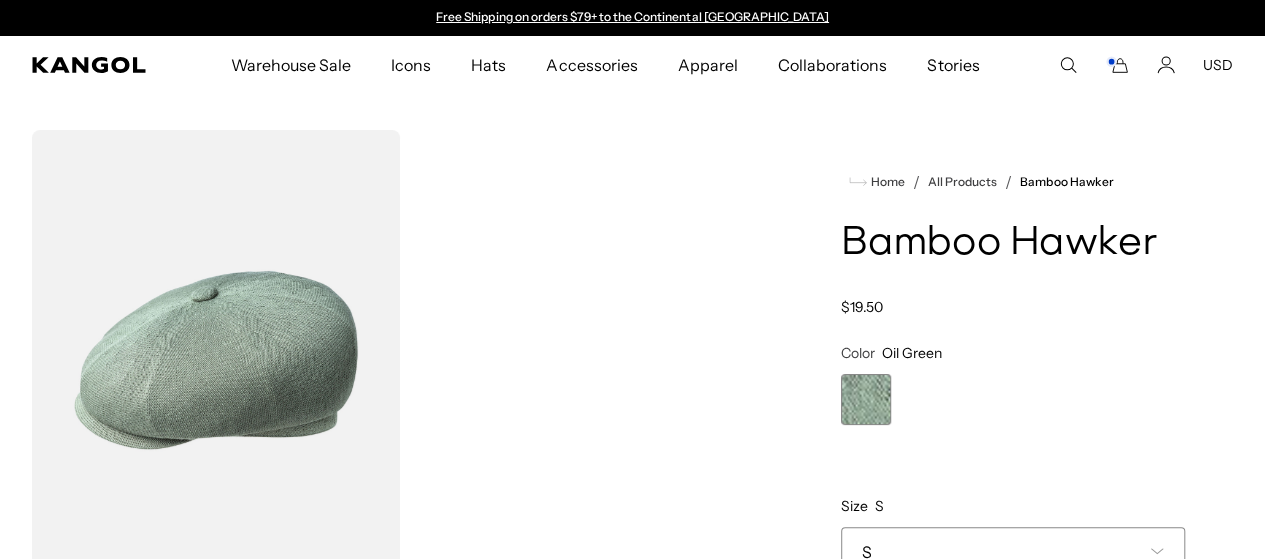 scroll, scrollTop: 0, scrollLeft: 0, axis: both 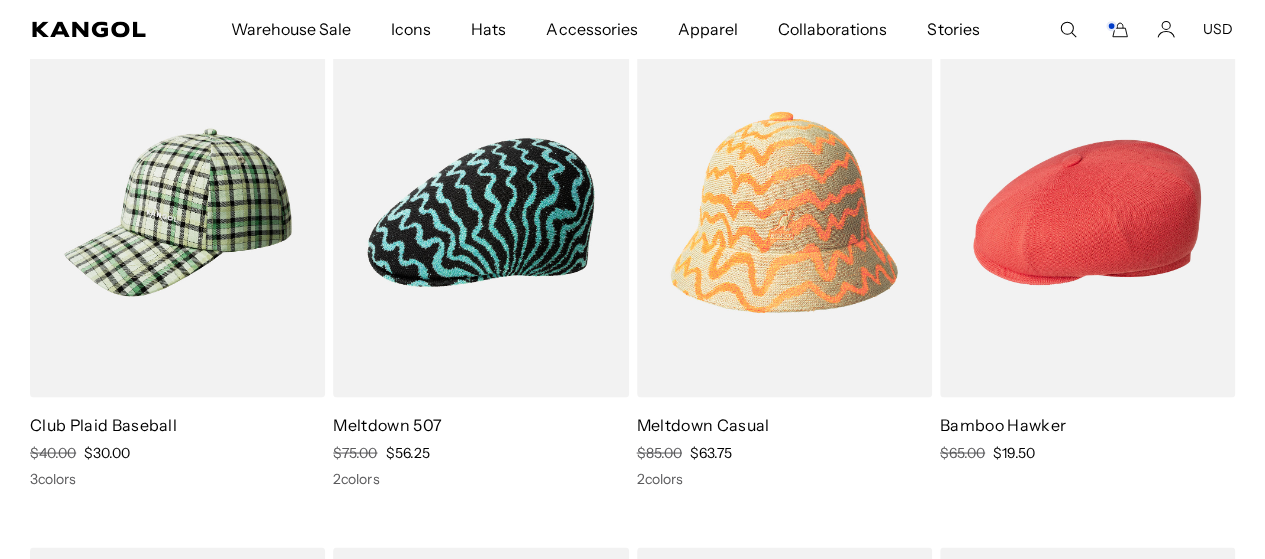 click at bounding box center (1087, 212) 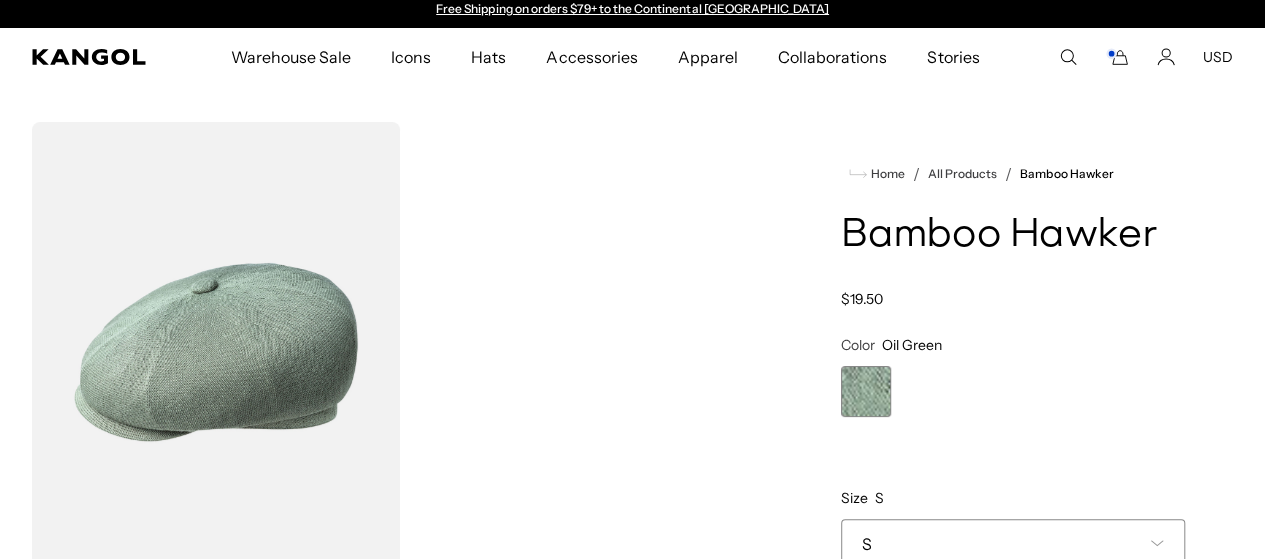 scroll, scrollTop: 0, scrollLeft: 0, axis: both 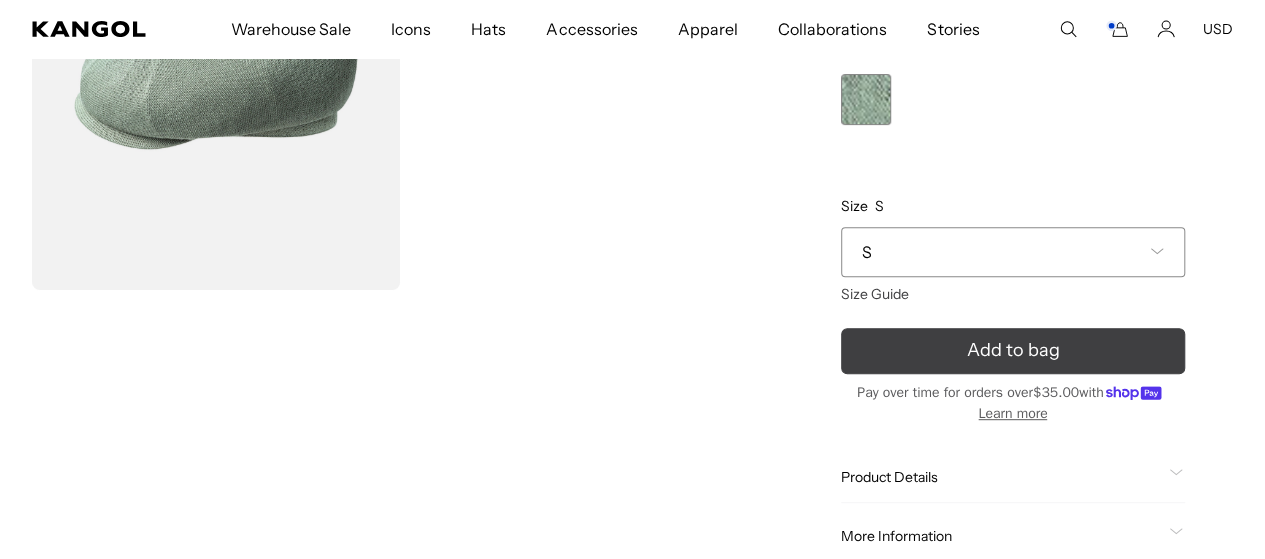 click on "Add to bag" at bounding box center [1013, 351] 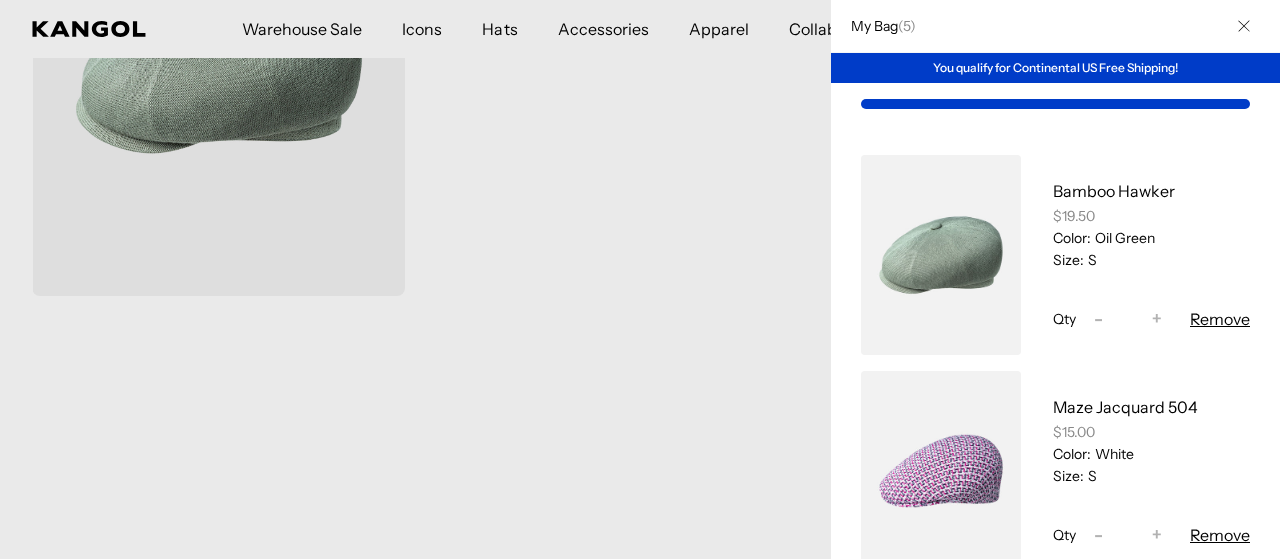 scroll, scrollTop: 0, scrollLeft: 0, axis: both 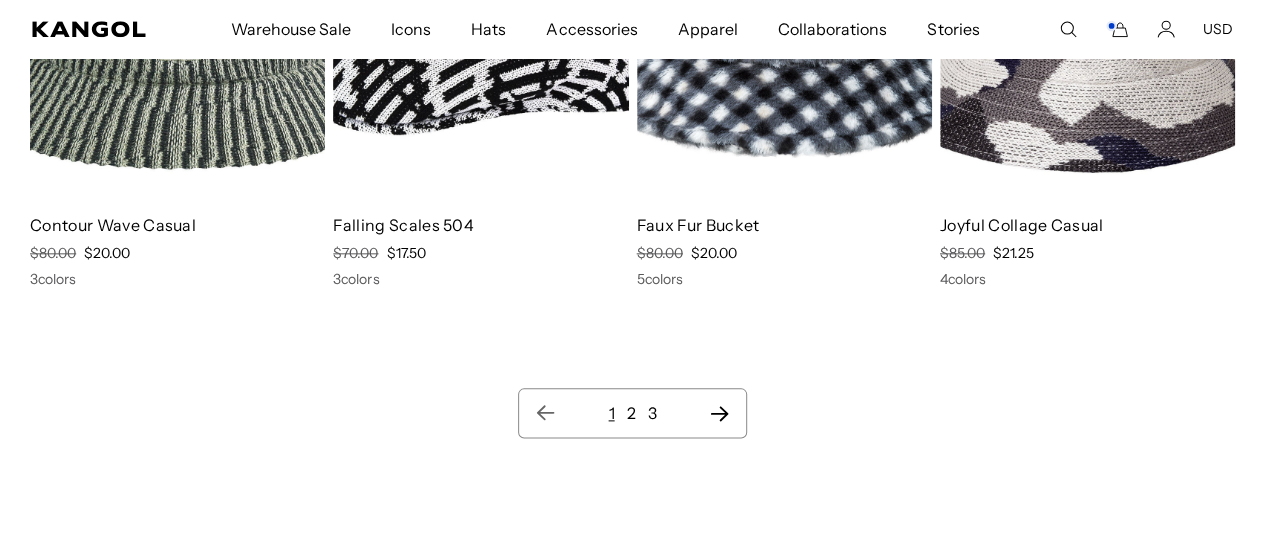 click on "2" at bounding box center [630, 413] 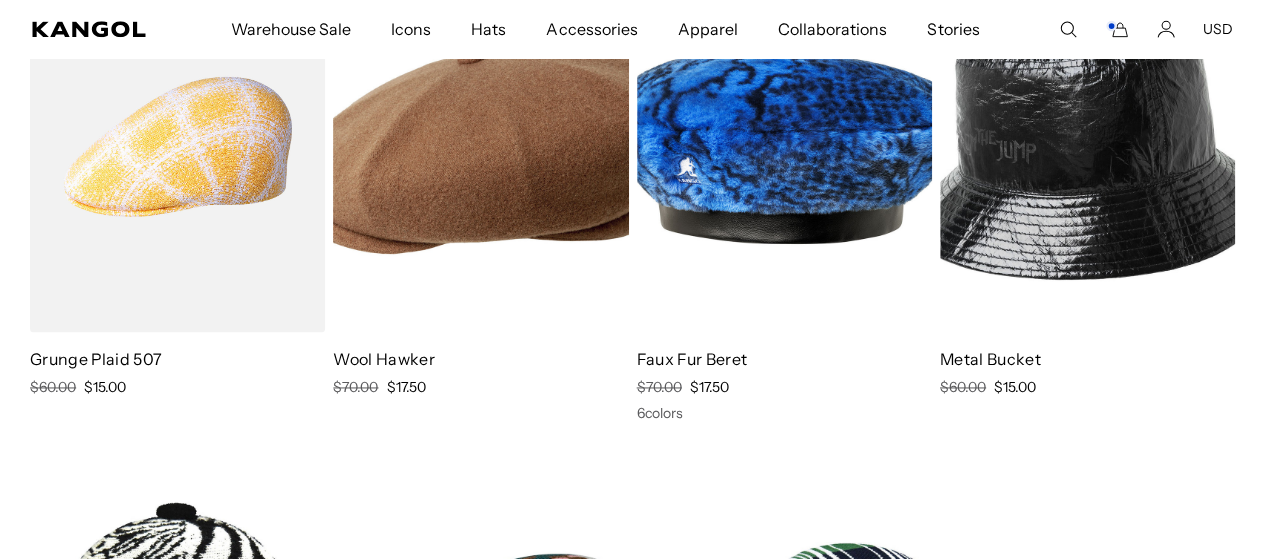 click at bounding box center [480, 146] 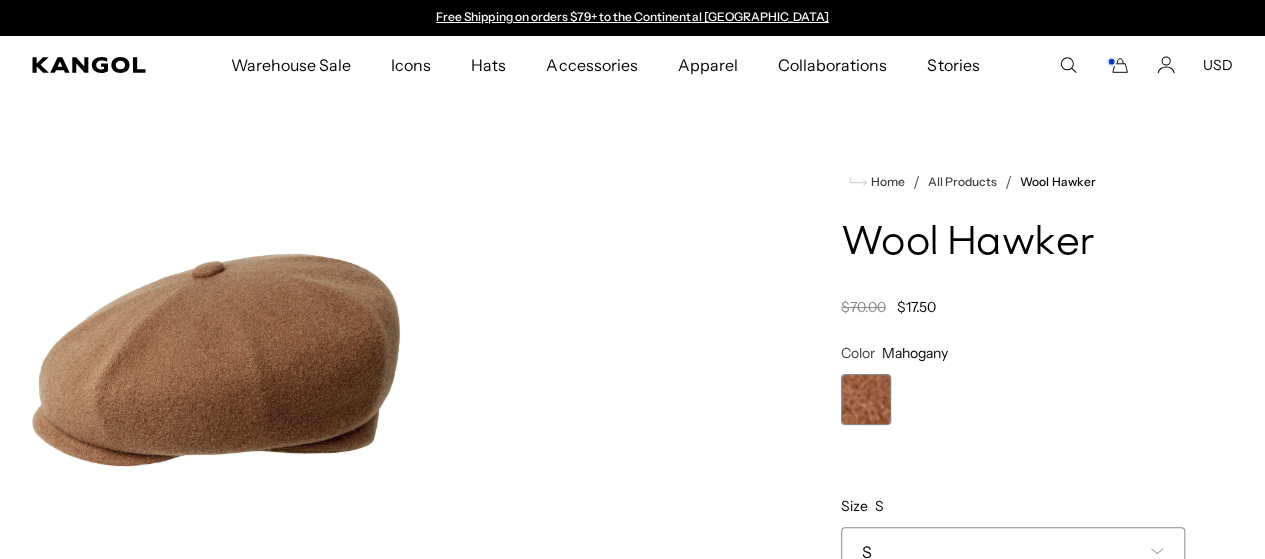 scroll, scrollTop: 0, scrollLeft: 0, axis: both 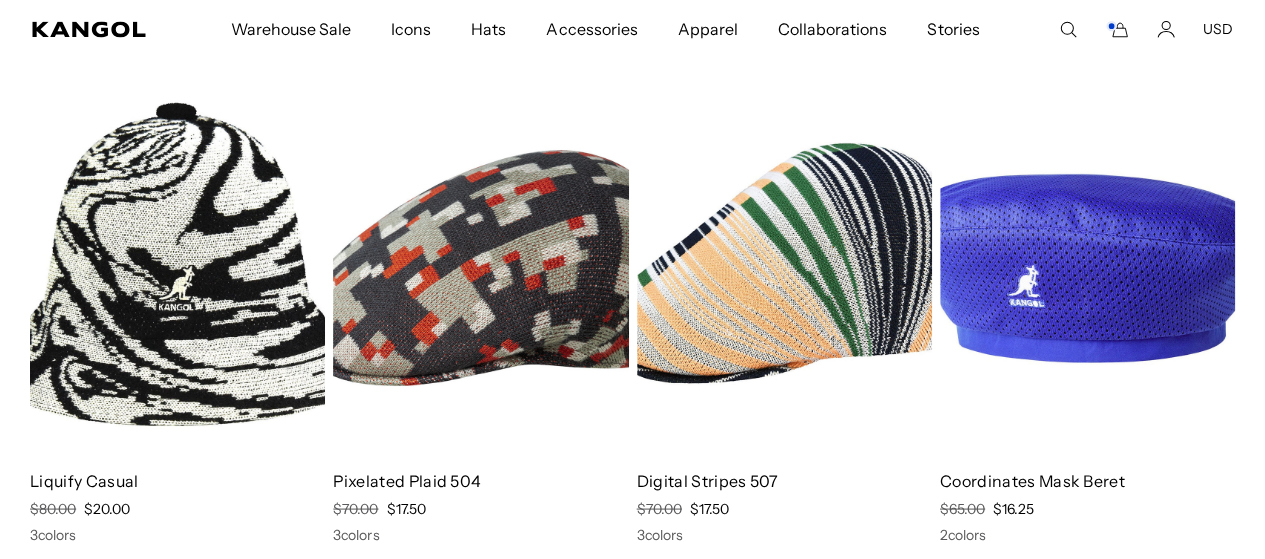 click at bounding box center (480, 267) 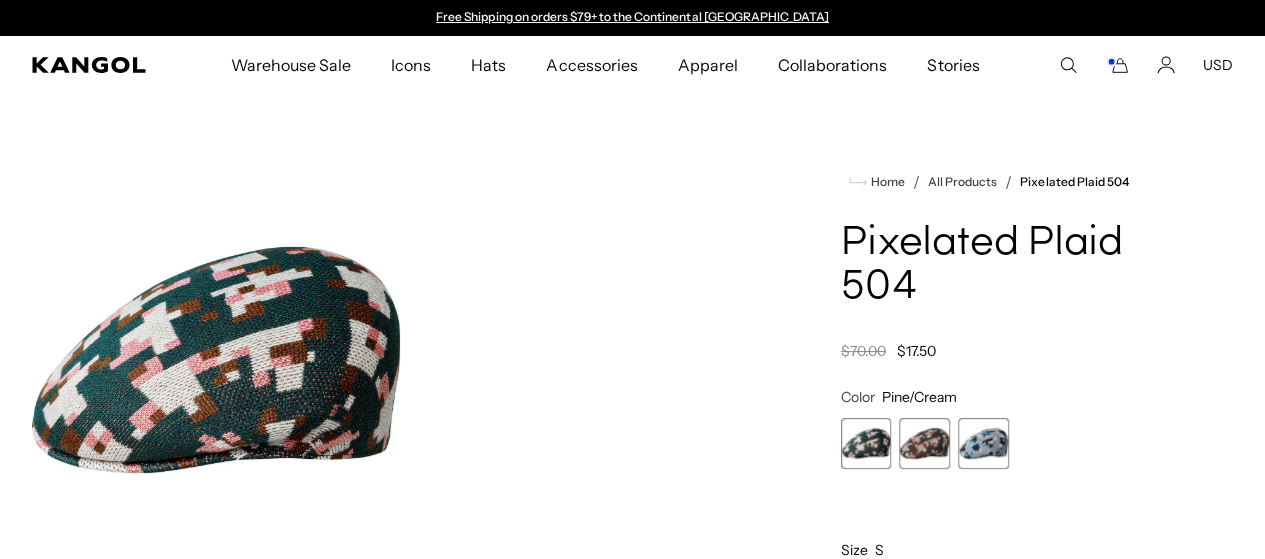 scroll, scrollTop: 0, scrollLeft: 0, axis: both 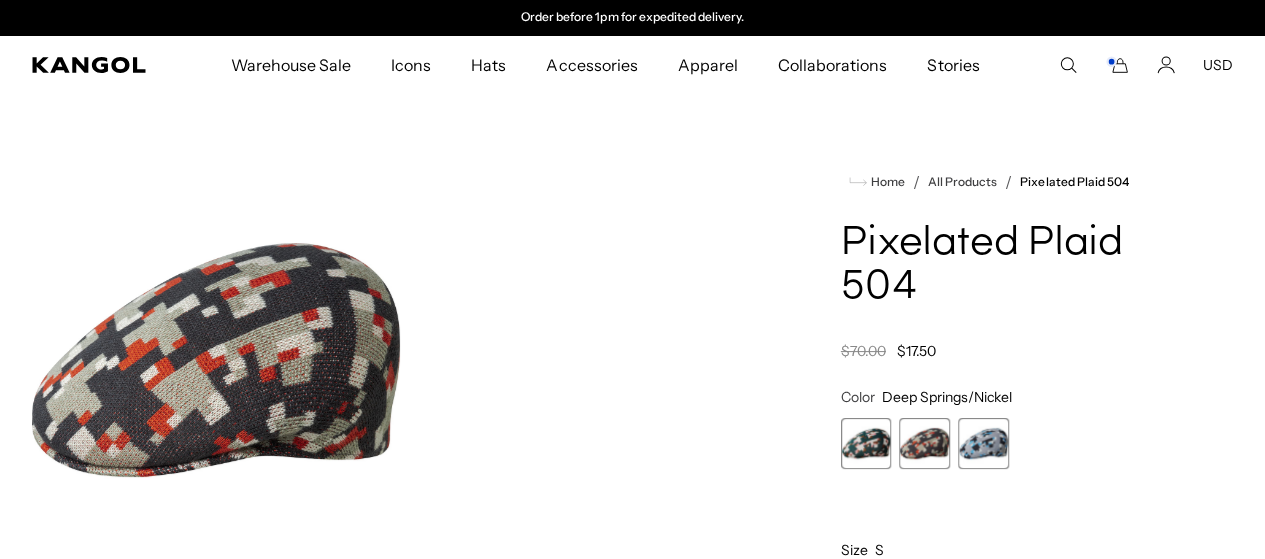 click at bounding box center [983, 443] 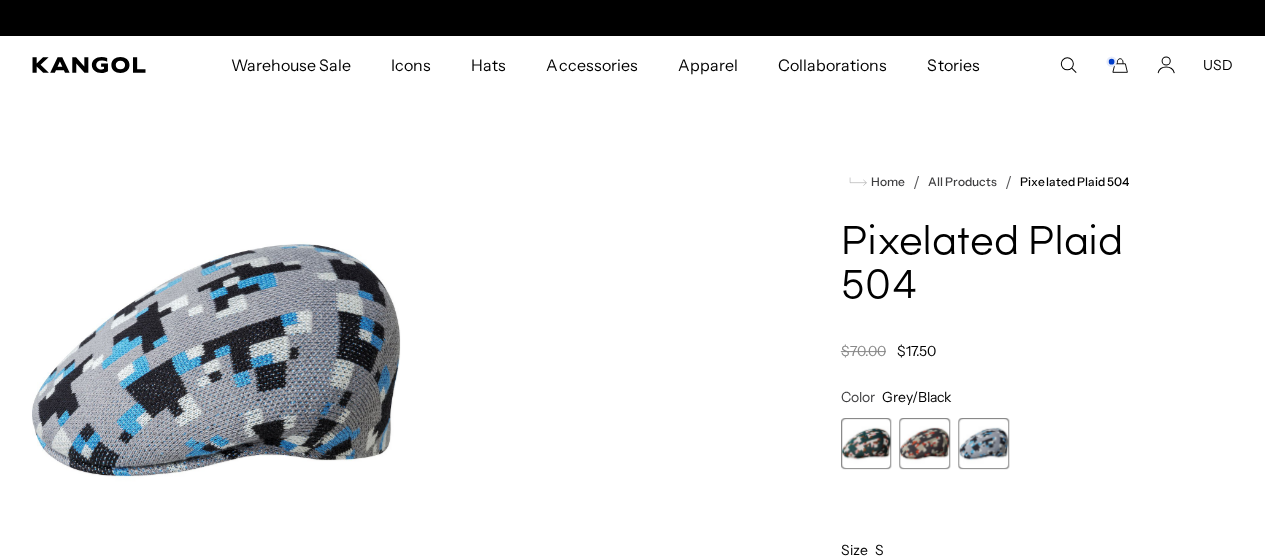 scroll, scrollTop: 0, scrollLeft: 0, axis: both 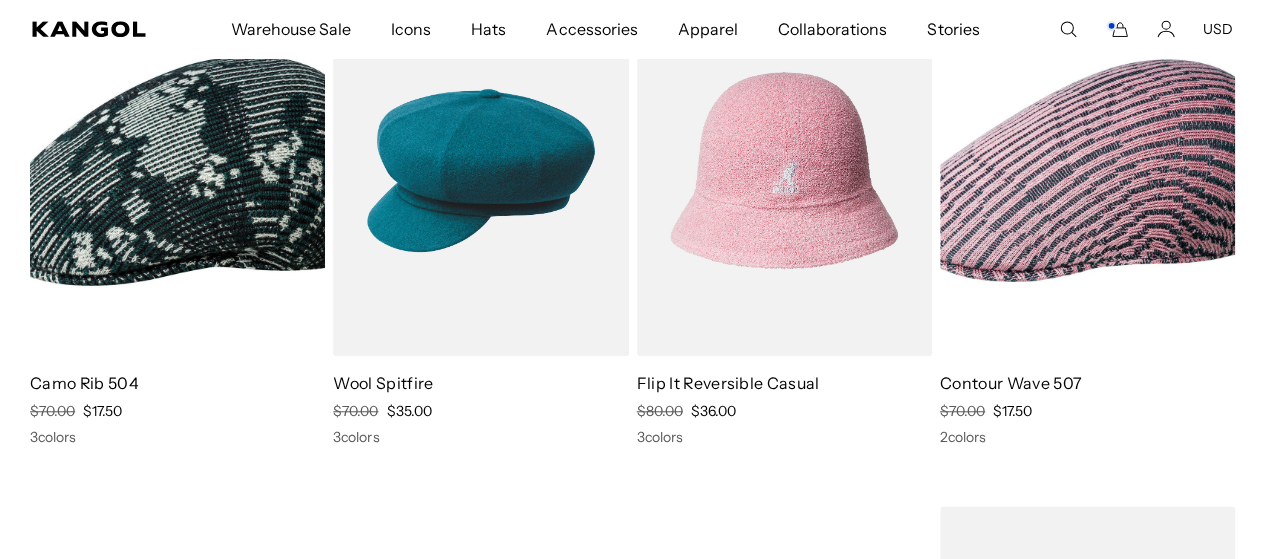 click at bounding box center [177, 170] 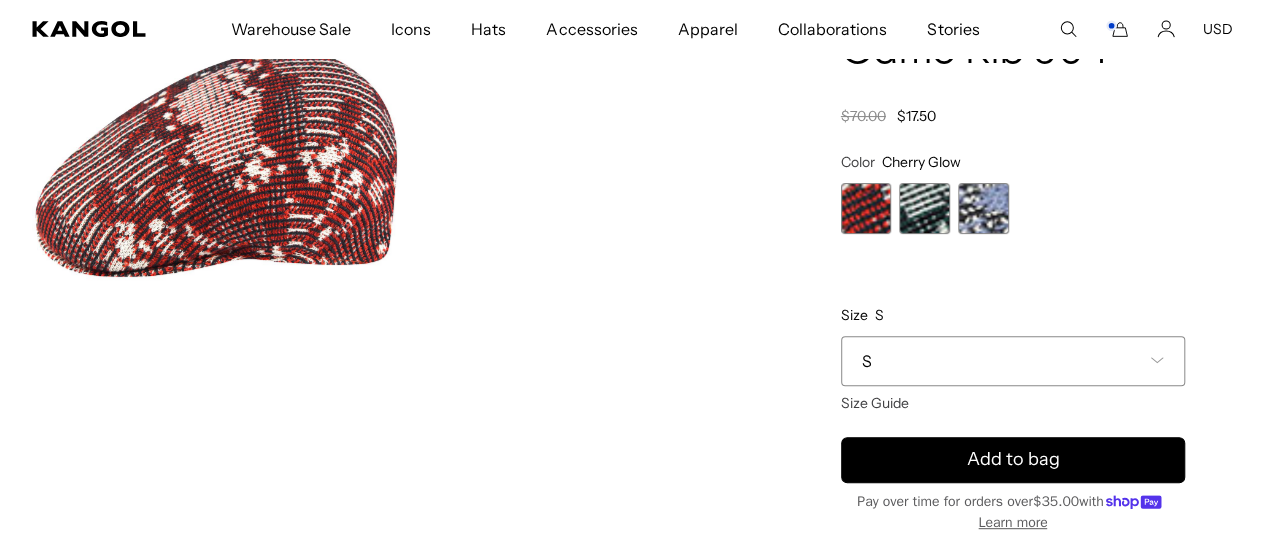 scroll, scrollTop: 200, scrollLeft: 0, axis: vertical 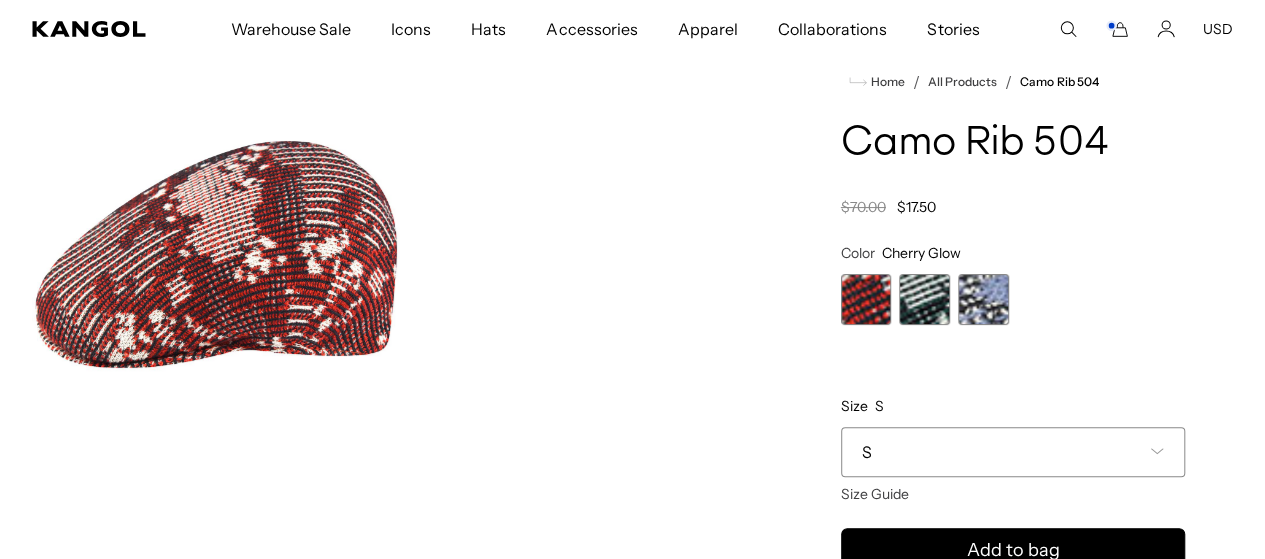 click at bounding box center [924, 299] 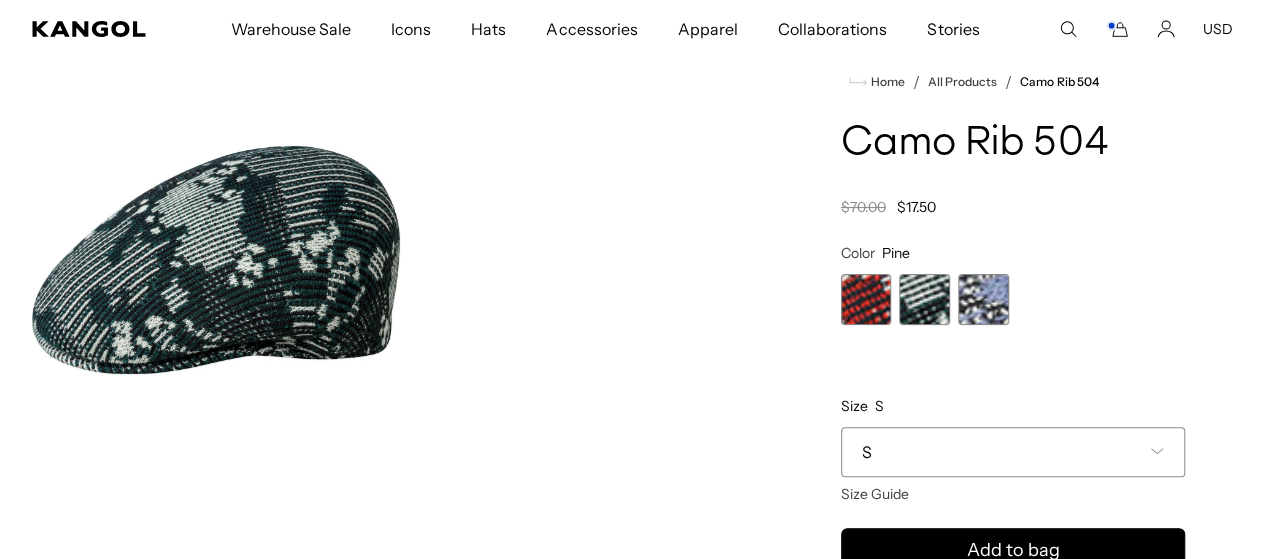 click at bounding box center (983, 299) 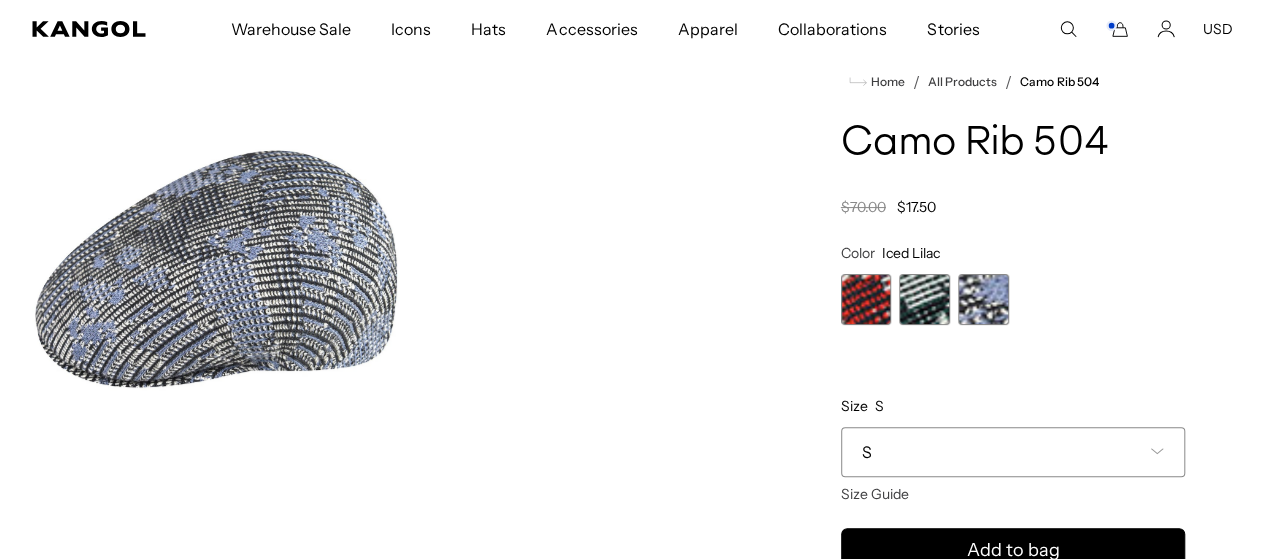scroll, scrollTop: 0, scrollLeft: 0, axis: both 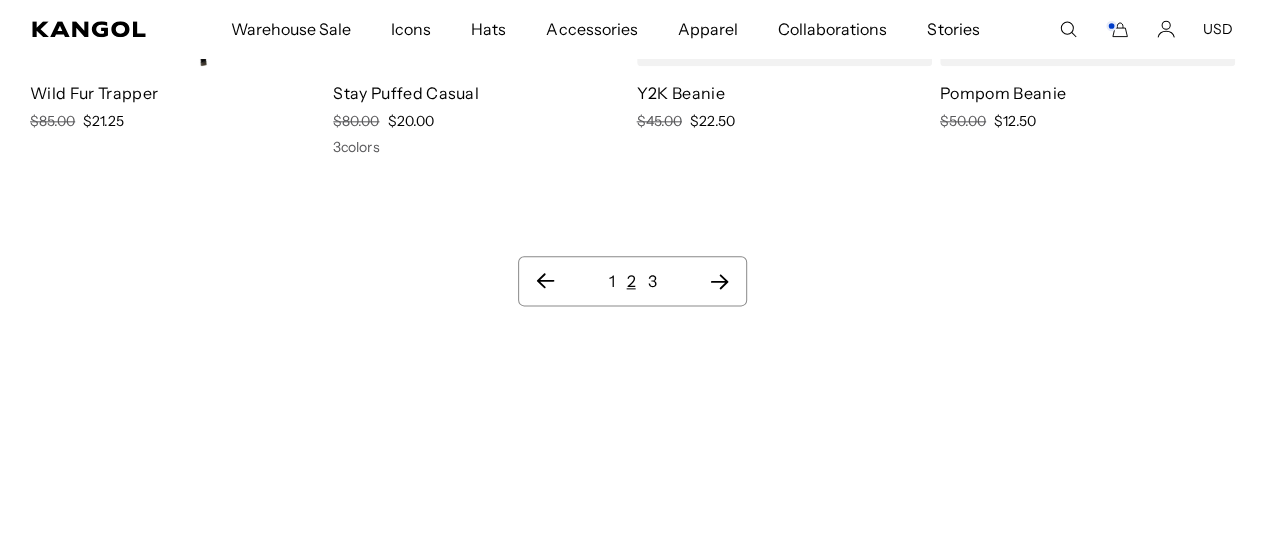 click 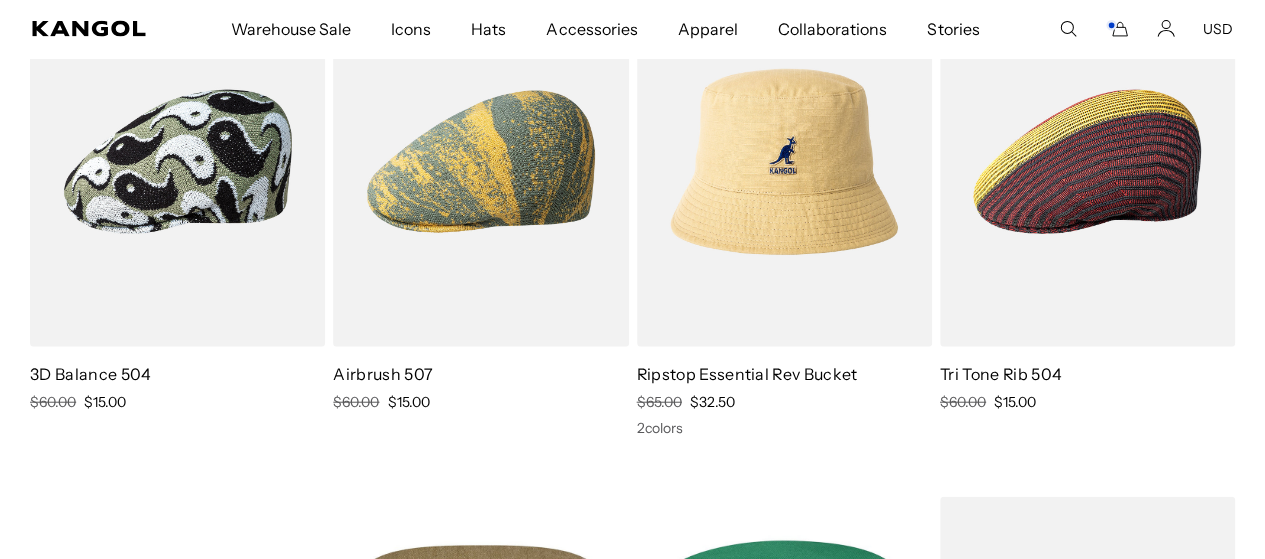 click at bounding box center [1087, 162] 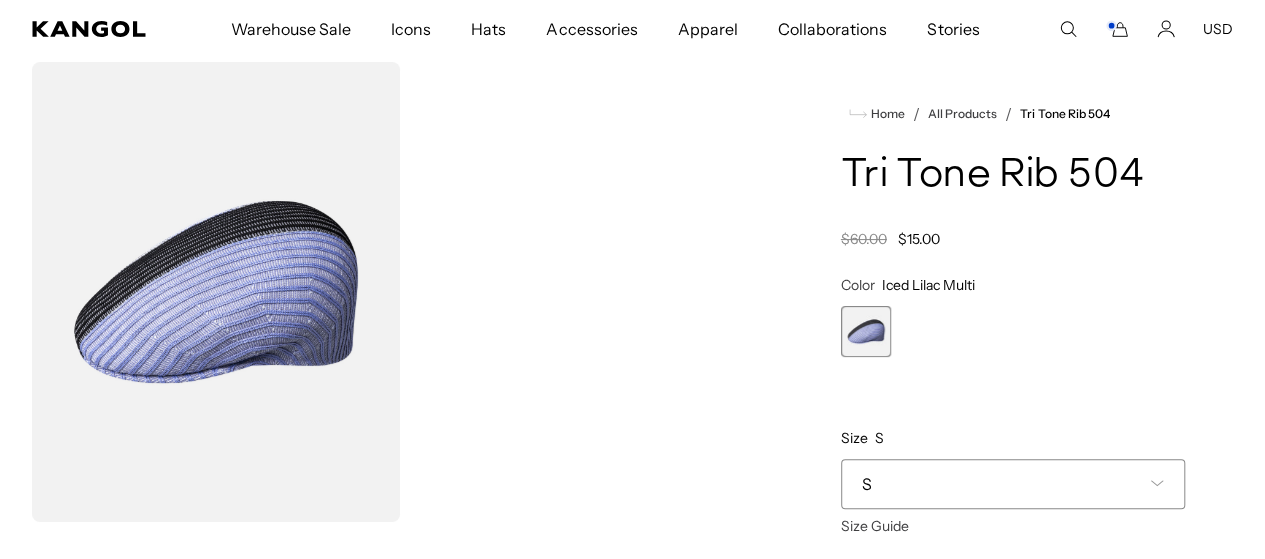 scroll, scrollTop: 100, scrollLeft: 0, axis: vertical 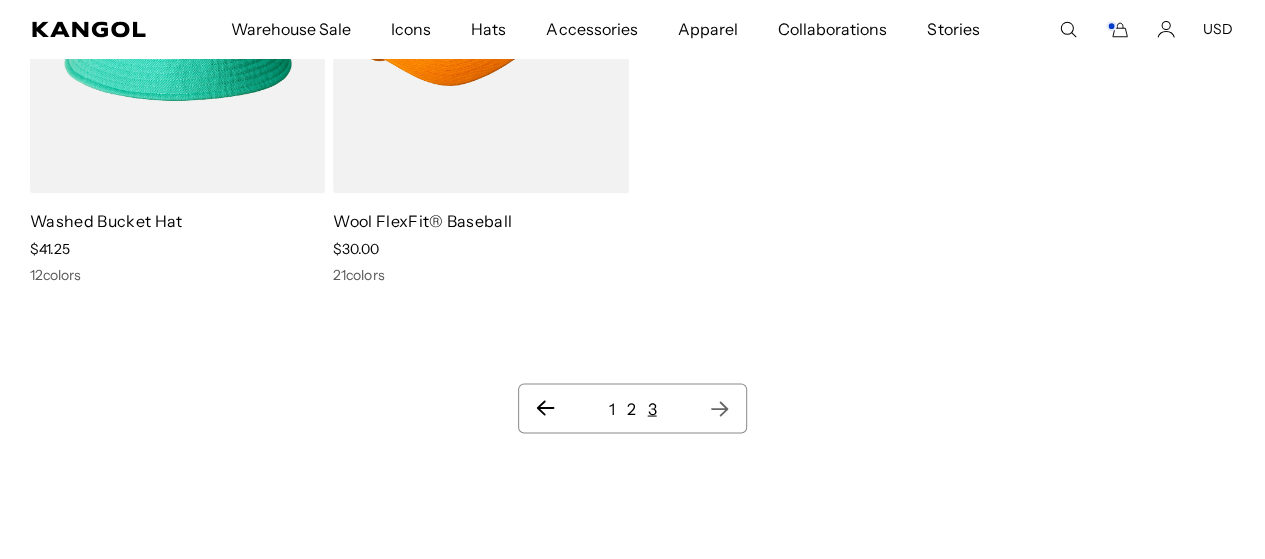 click 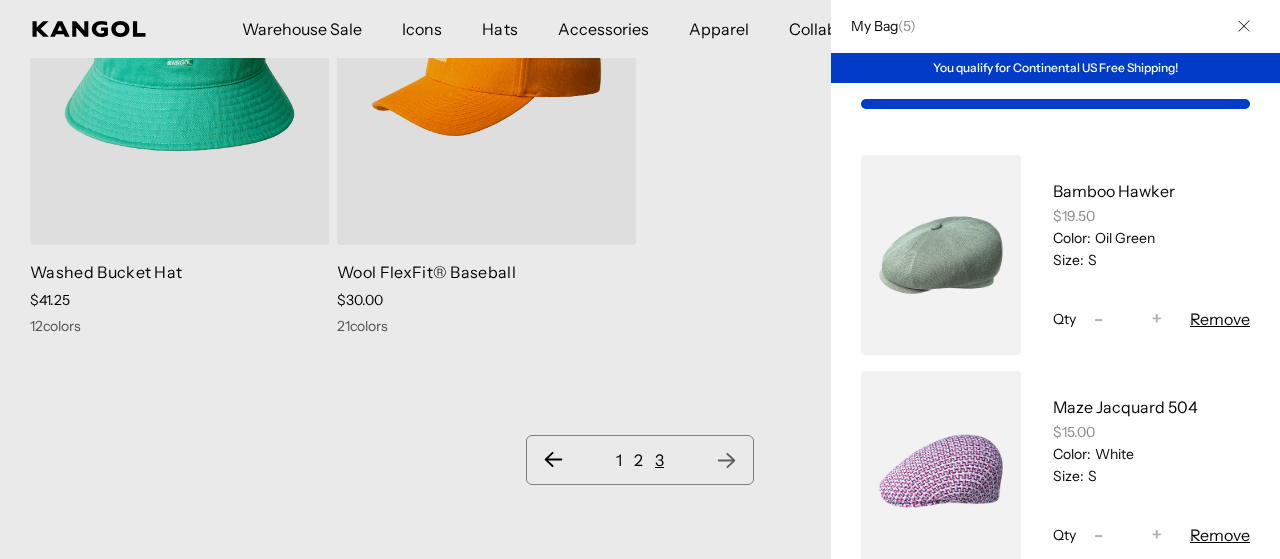 scroll, scrollTop: 0, scrollLeft: 0, axis: both 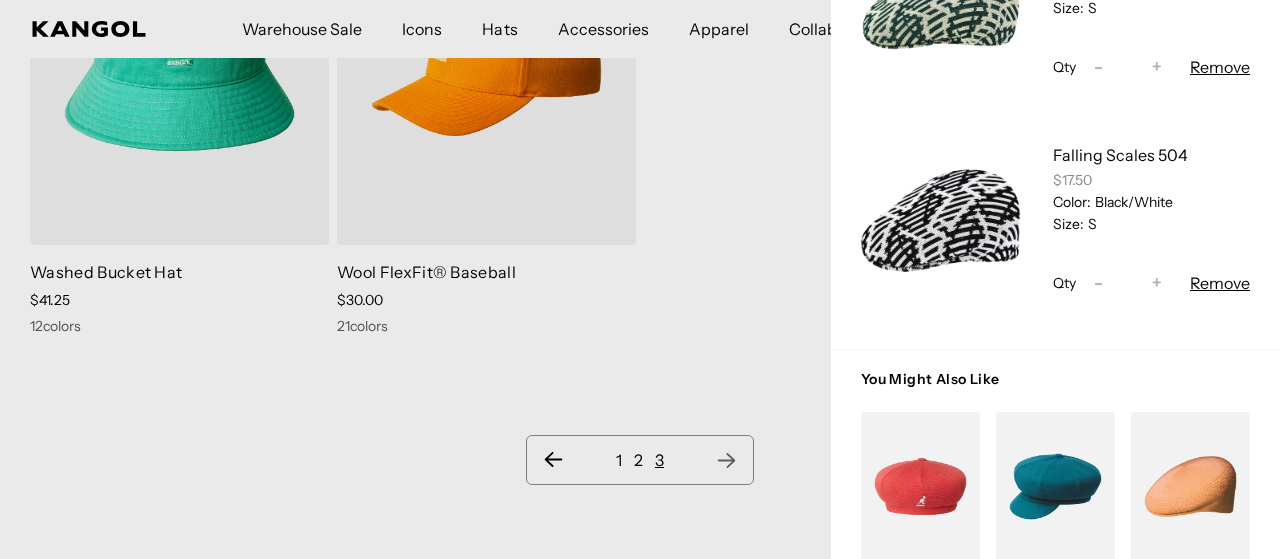 click at bounding box center [941, 219] 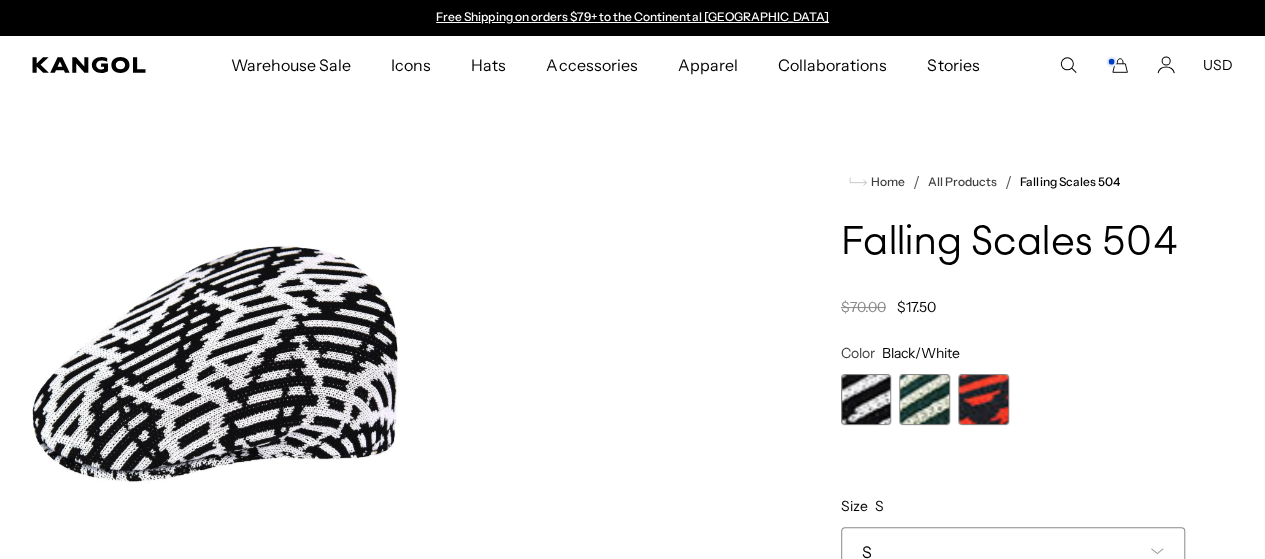 scroll, scrollTop: 0, scrollLeft: 0, axis: both 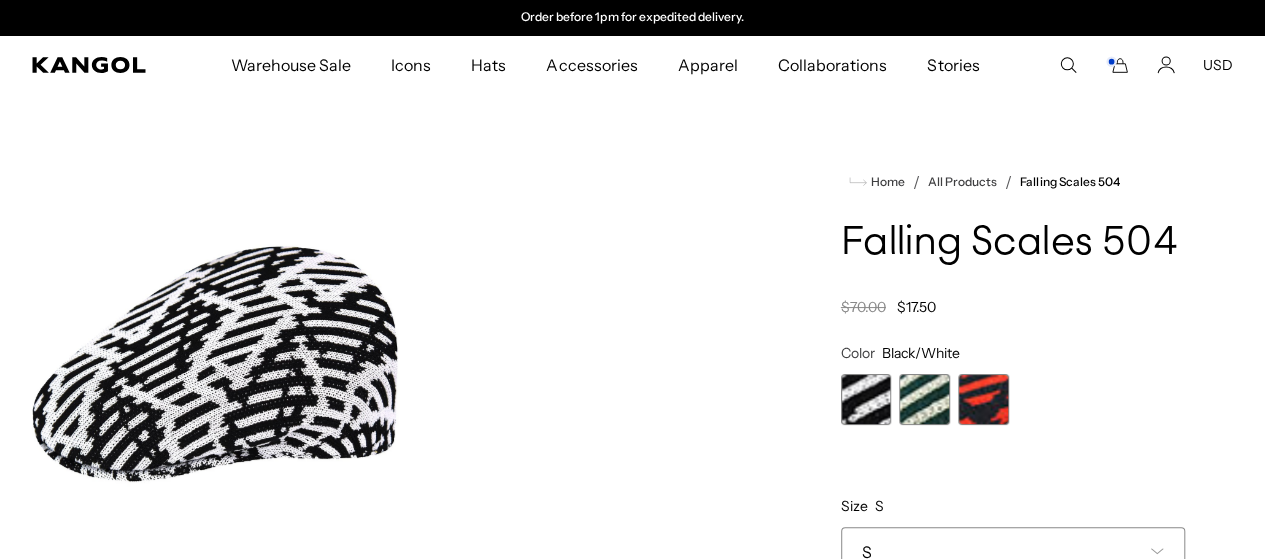 click at bounding box center [924, 399] 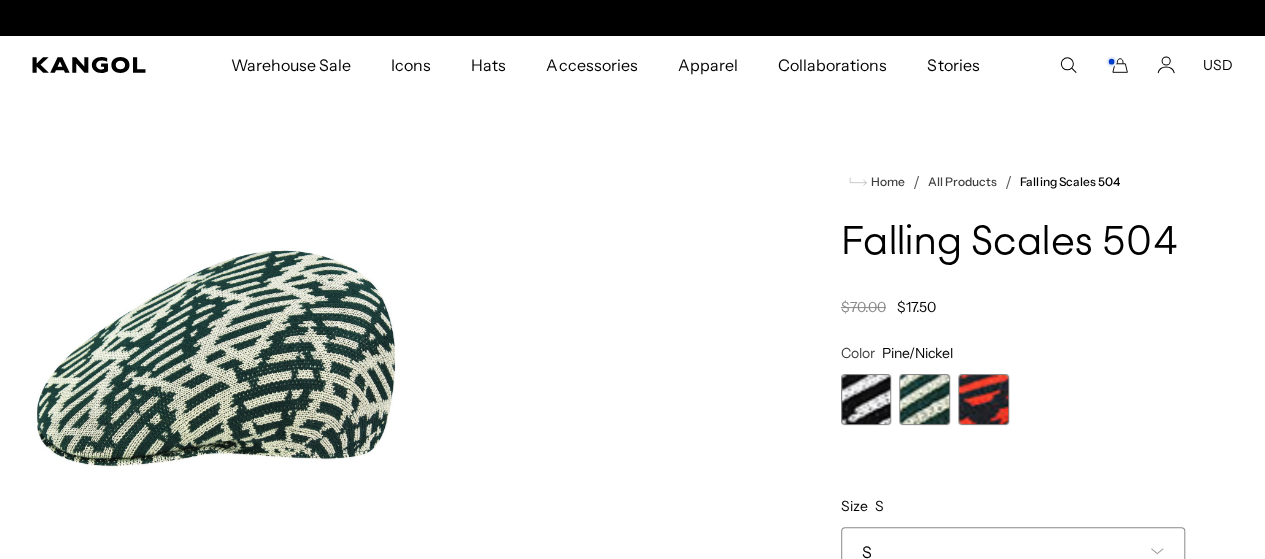 scroll, scrollTop: 0, scrollLeft: 412, axis: horizontal 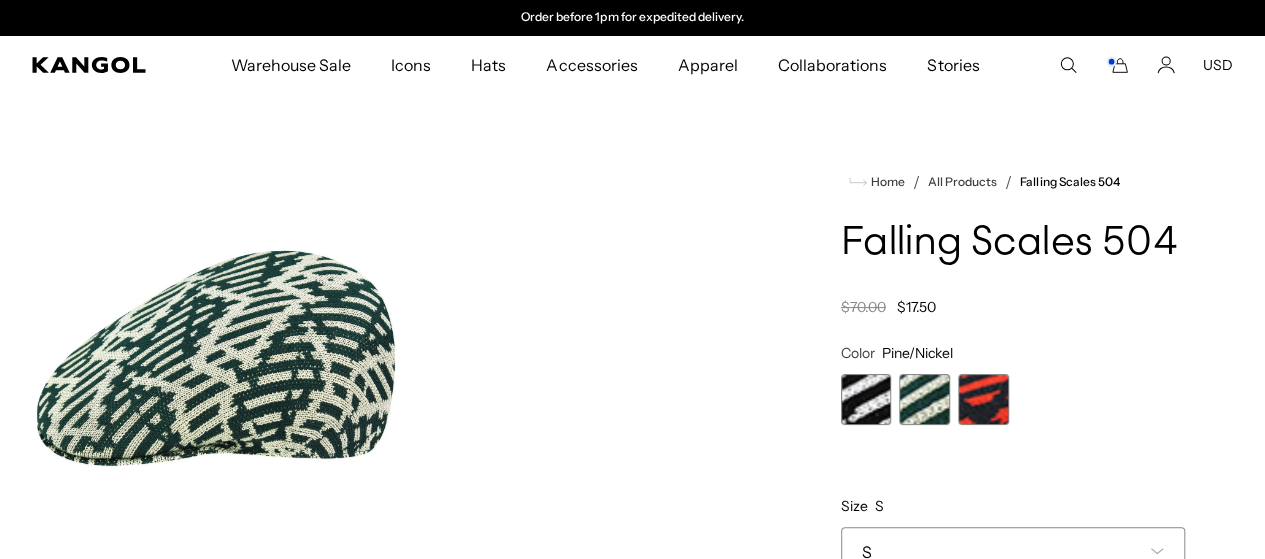 click at bounding box center (983, 399) 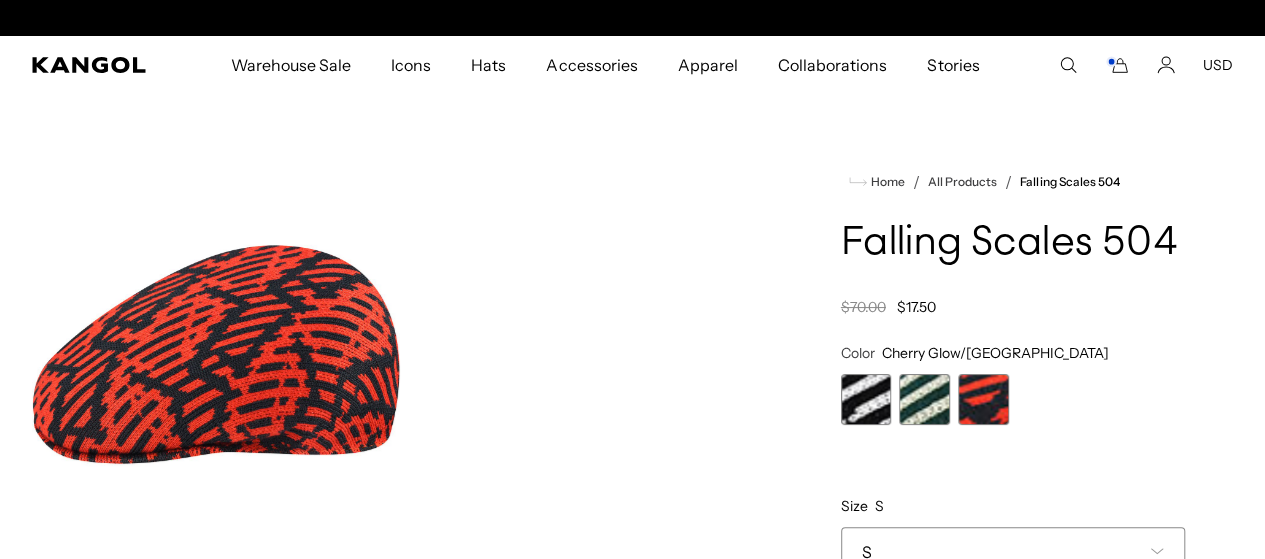 scroll, scrollTop: 0, scrollLeft: 0, axis: both 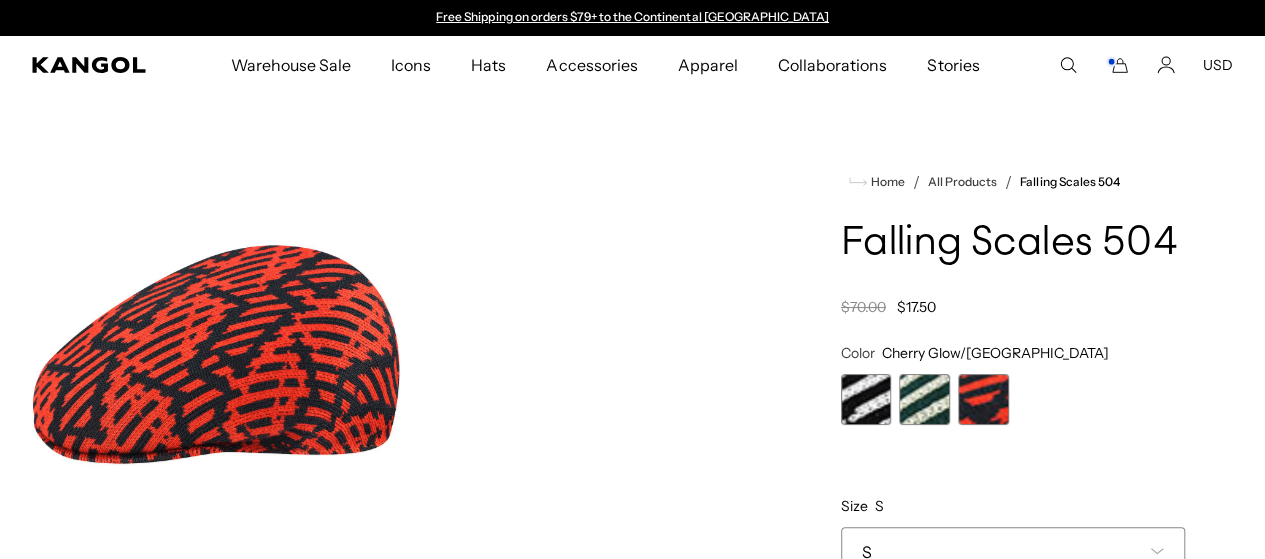 click at bounding box center (866, 399) 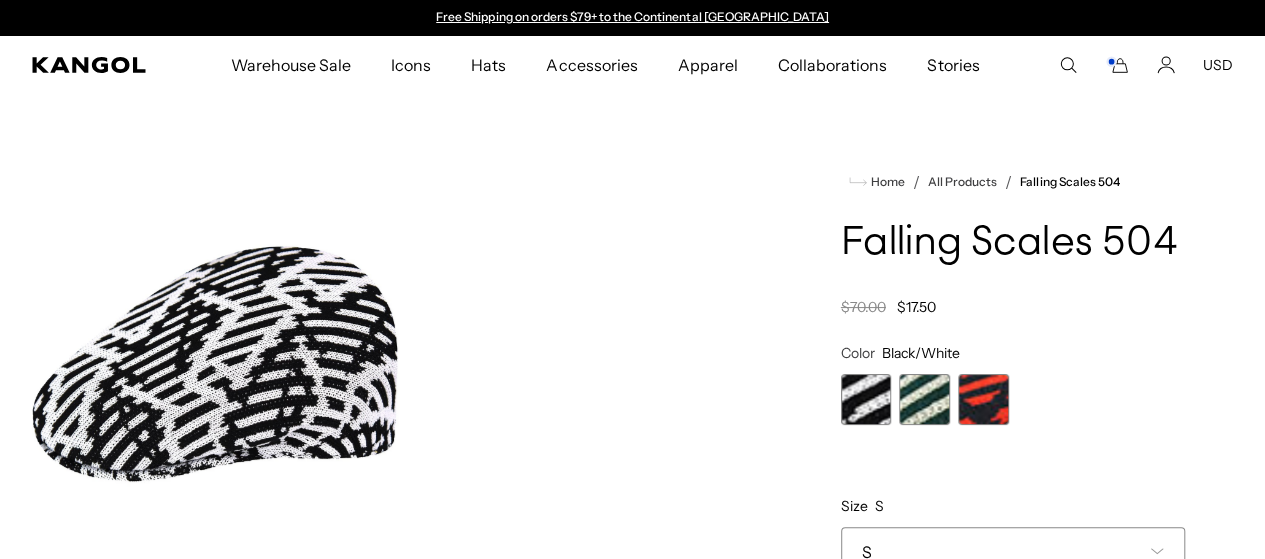 click at bounding box center [924, 399] 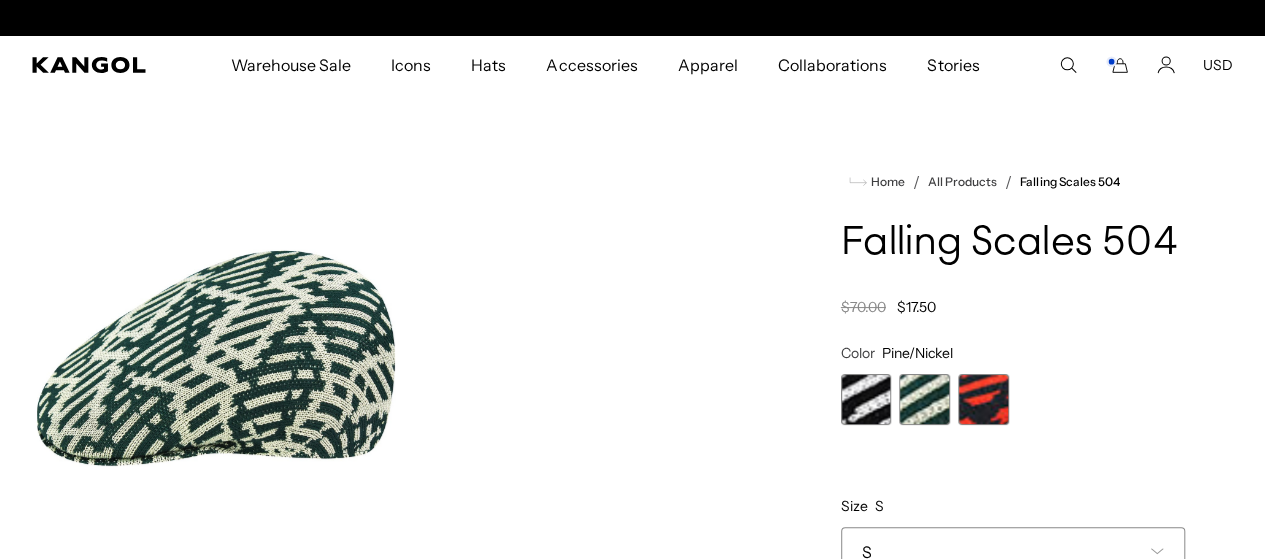 scroll, scrollTop: 0, scrollLeft: 412, axis: horizontal 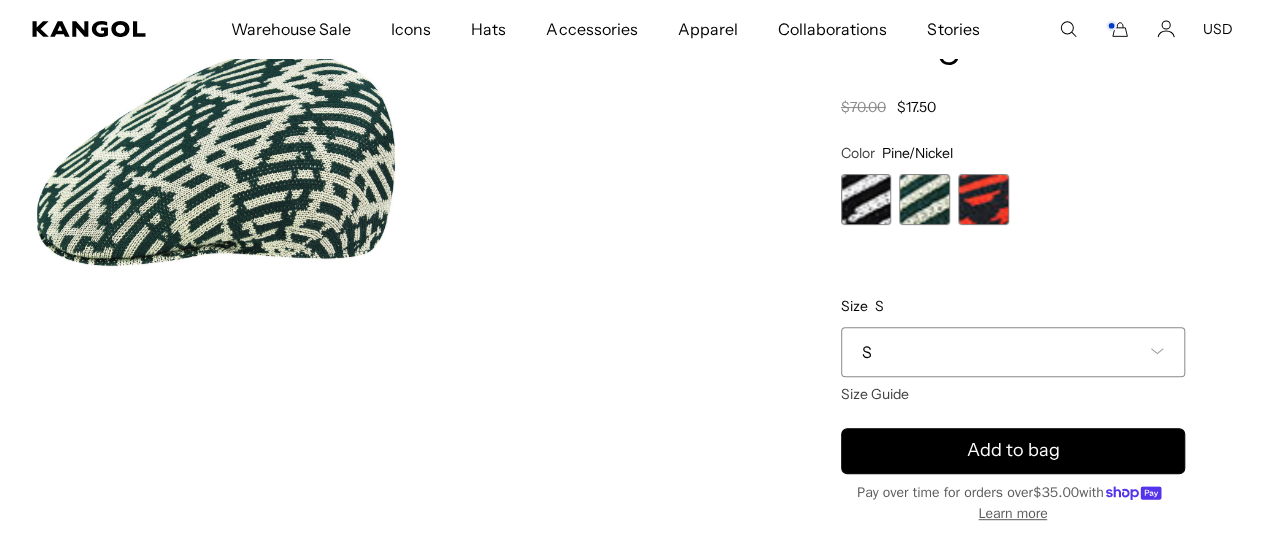 click 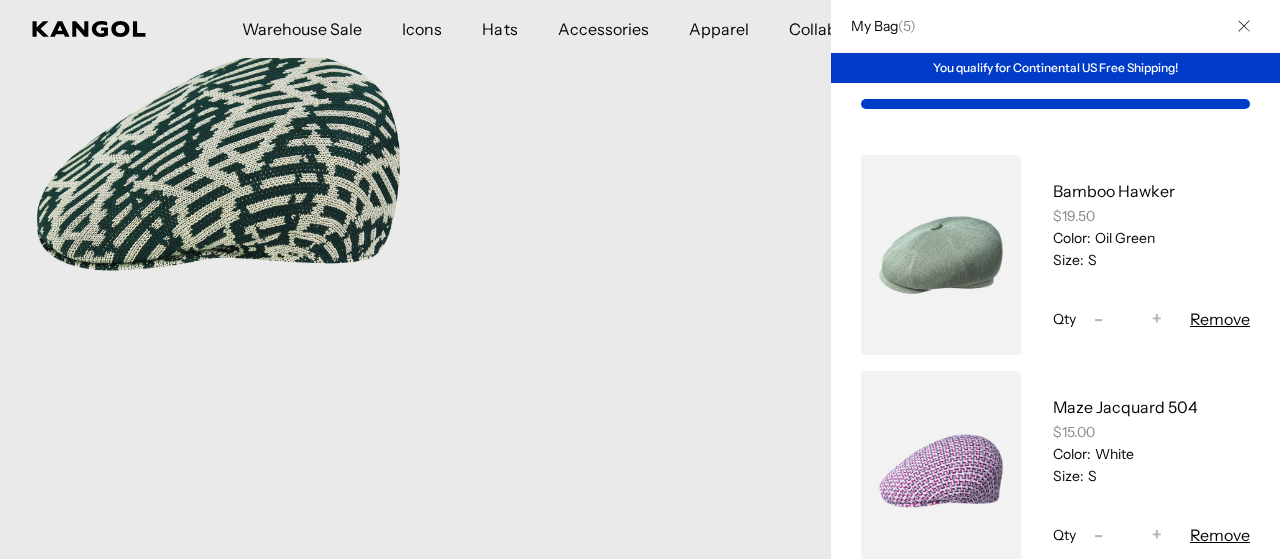 scroll, scrollTop: 0, scrollLeft: 0, axis: both 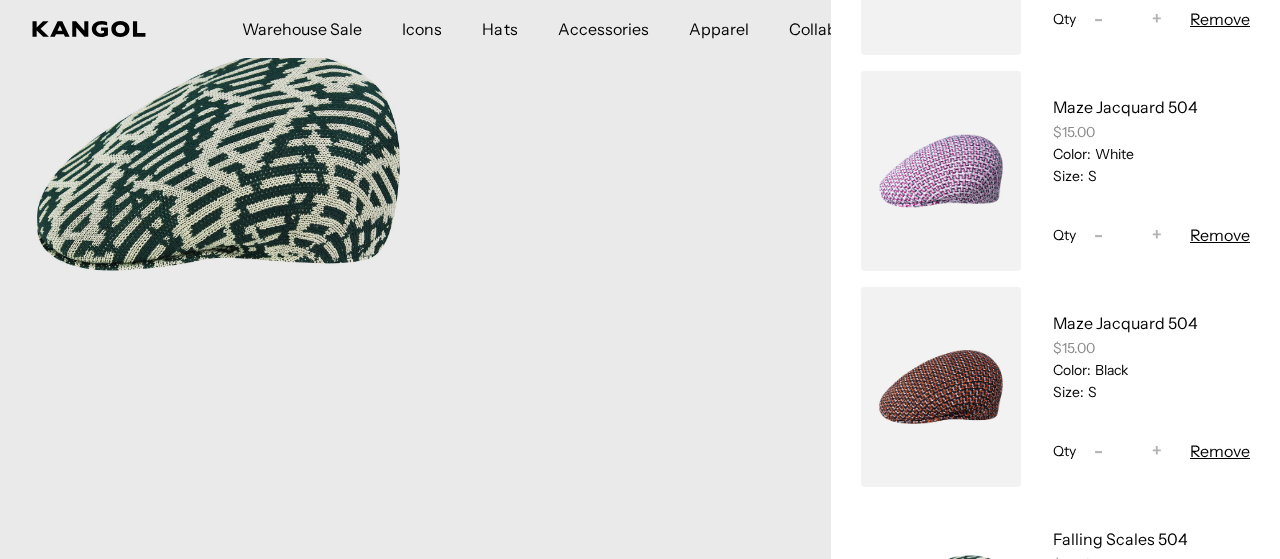 click at bounding box center [941, 171] 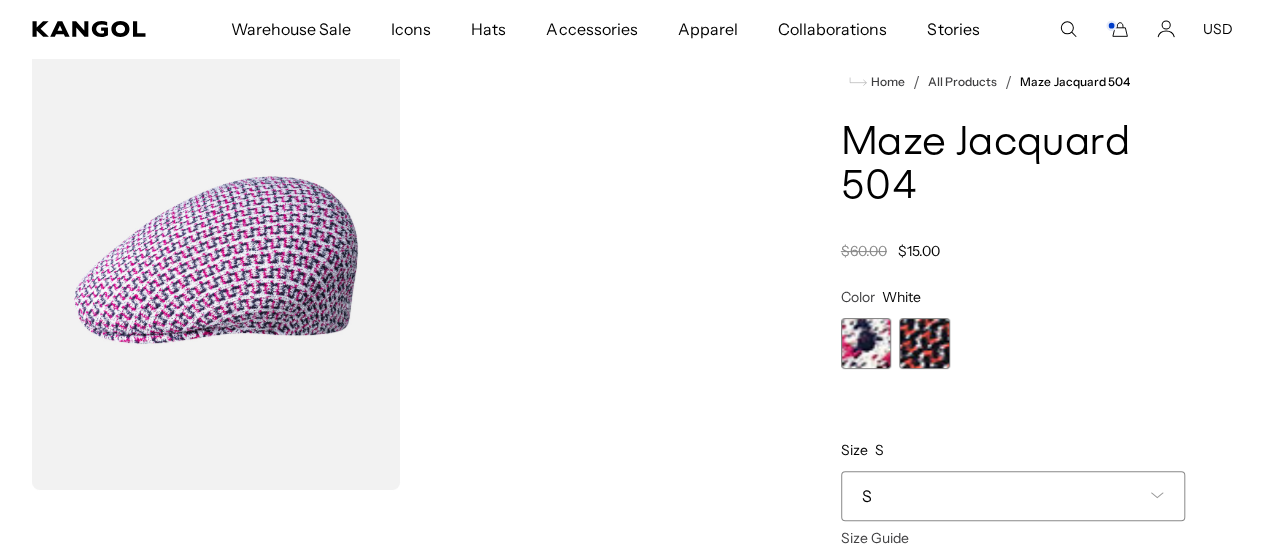 scroll, scrollTop: 0, scrollLeft: 0, axis: both 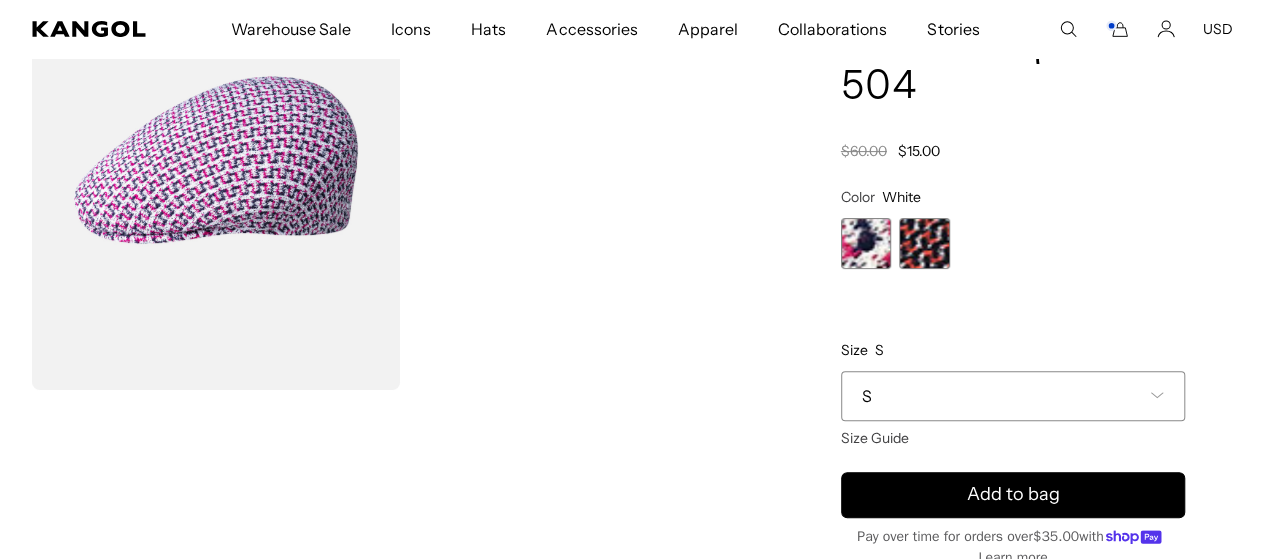 click at bounding box center (924, 243) 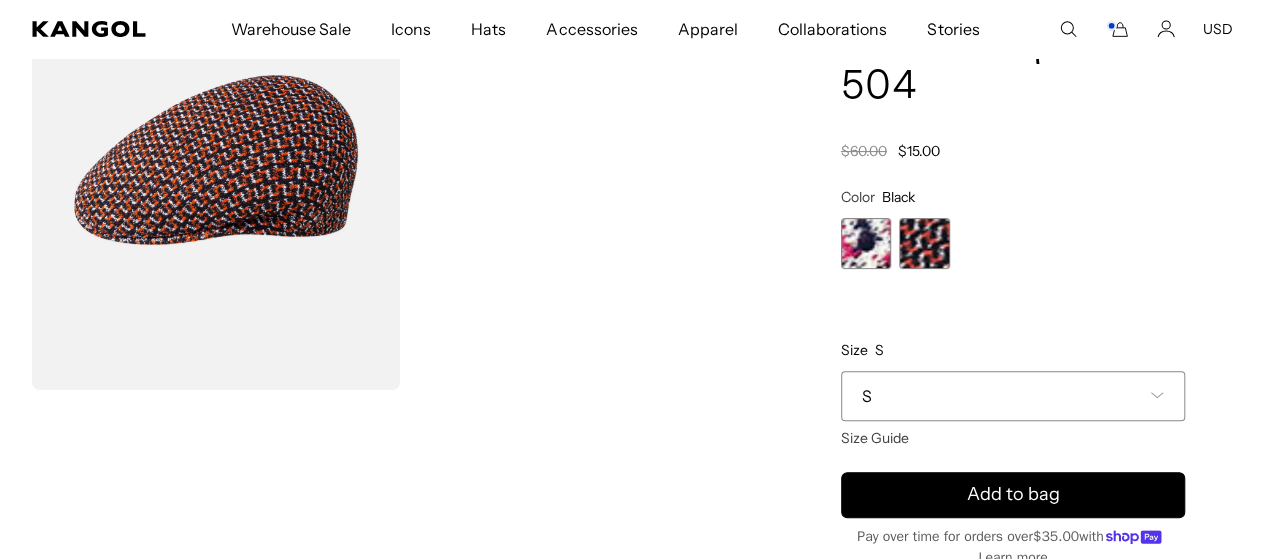 scroll, scrollTop: 0, scrollLeft: 0, axis: both 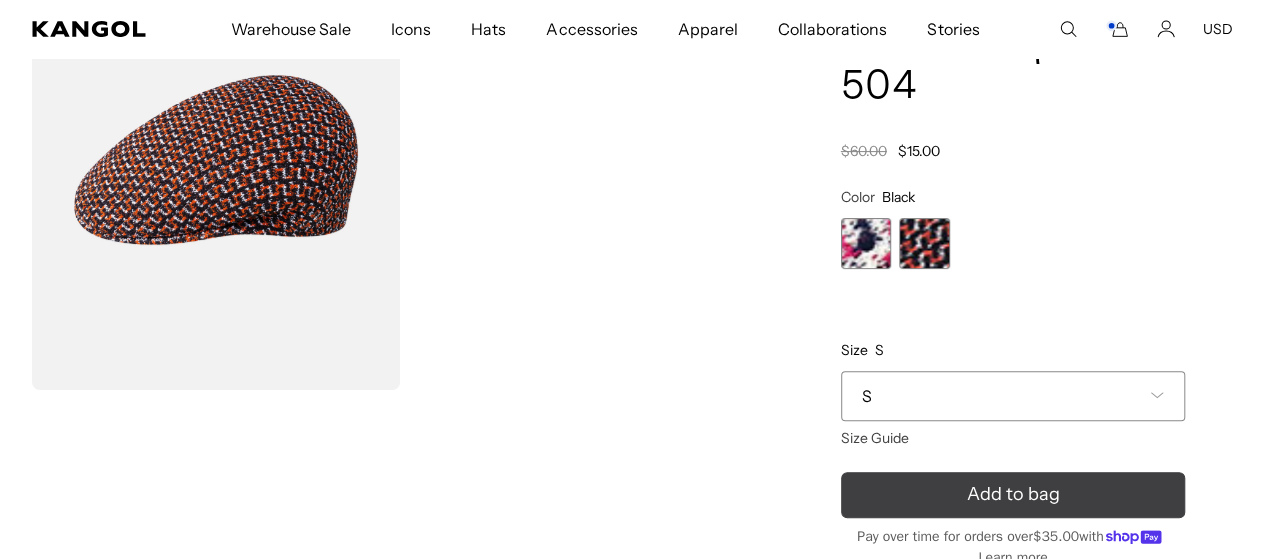 click 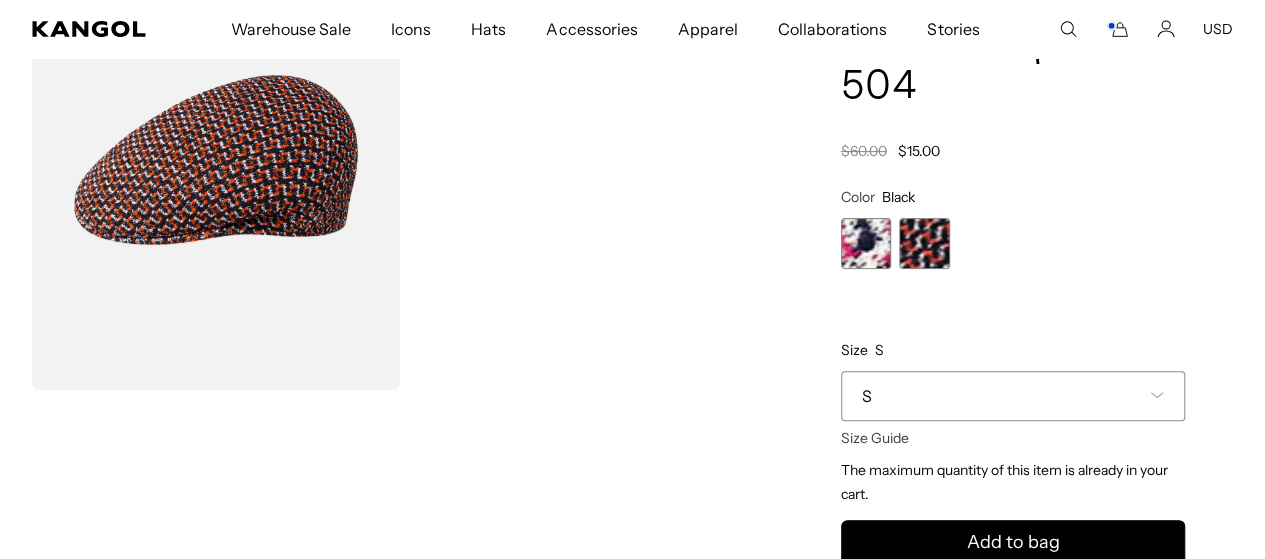 scroll, scrollTop: 0, scrollLeft: 412, axis: horizontal 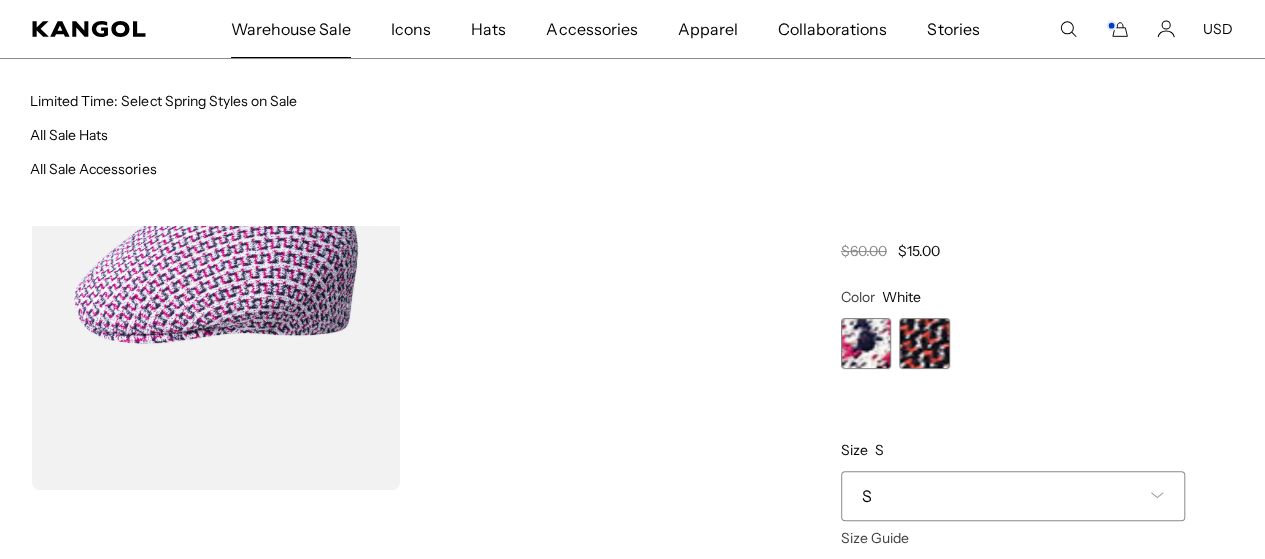click on "Warehouse Sale" at bounding box center [291, 29] 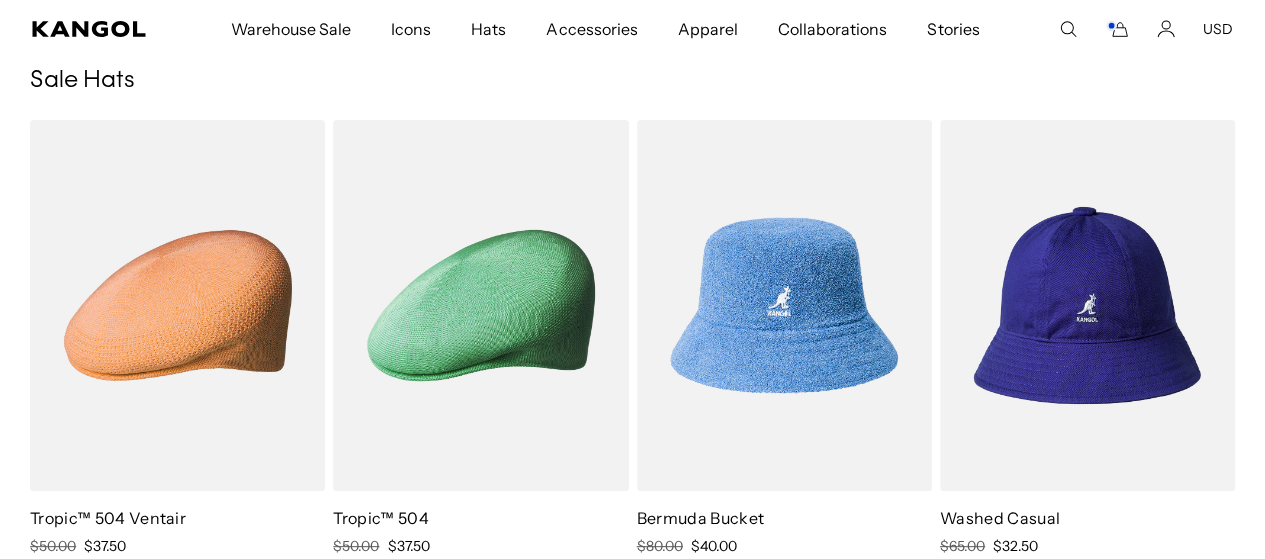 scroll, scrollTop: 200, scrollLeft: 0, axis: vertical 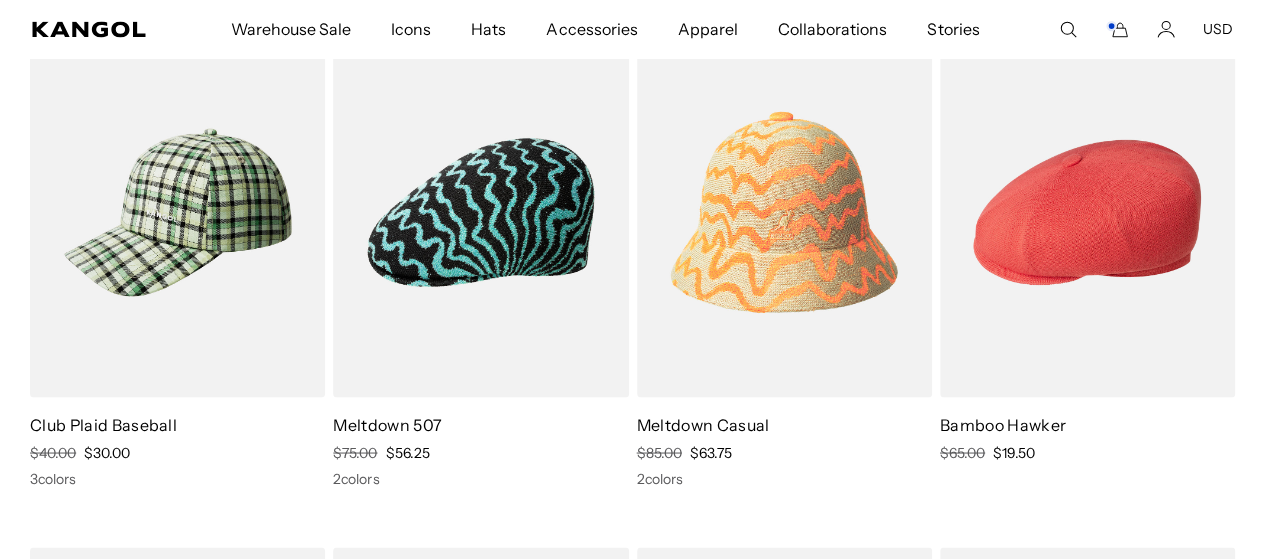 click at bounding box center (1087, 212) 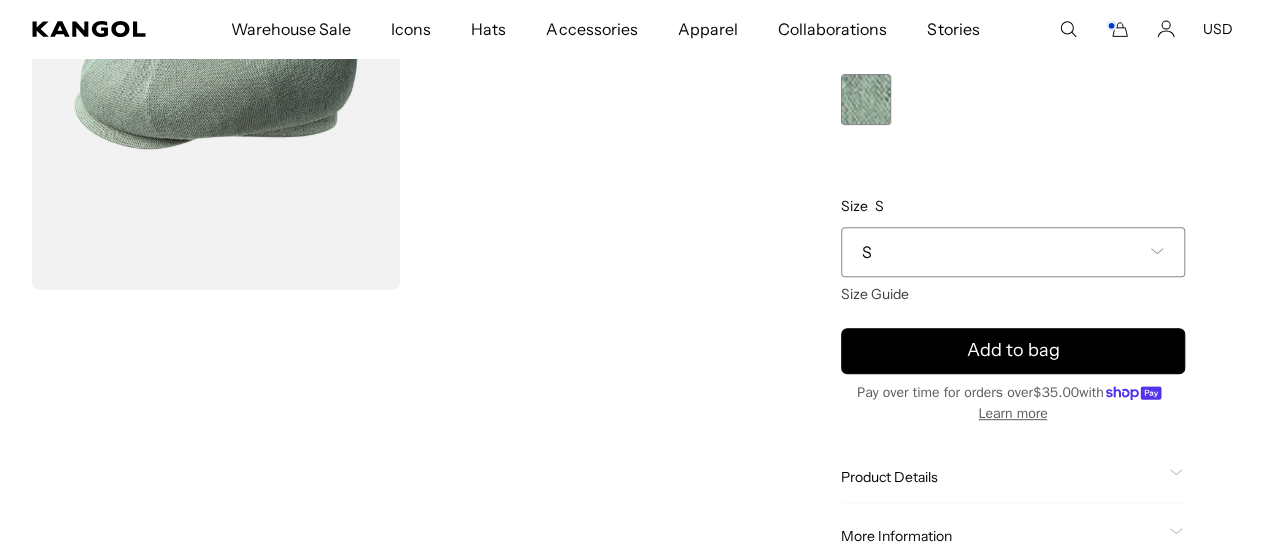 scroll, scrollTop: 0, scrollLeft: 0, axis: both 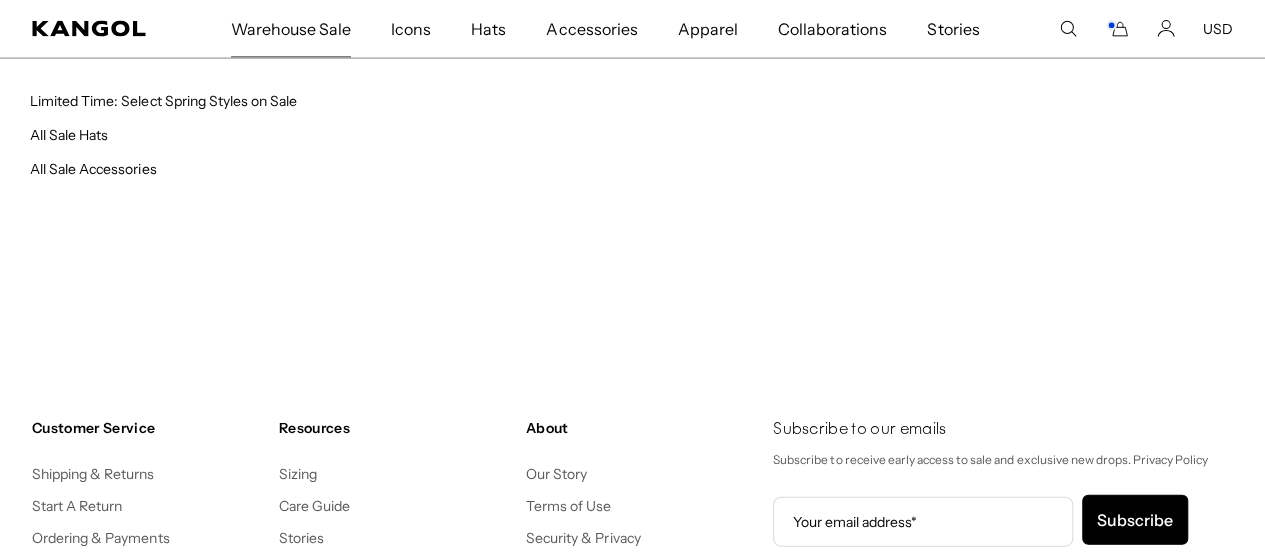 click on "Warehouse Sale" at bounding box center [291, 29] 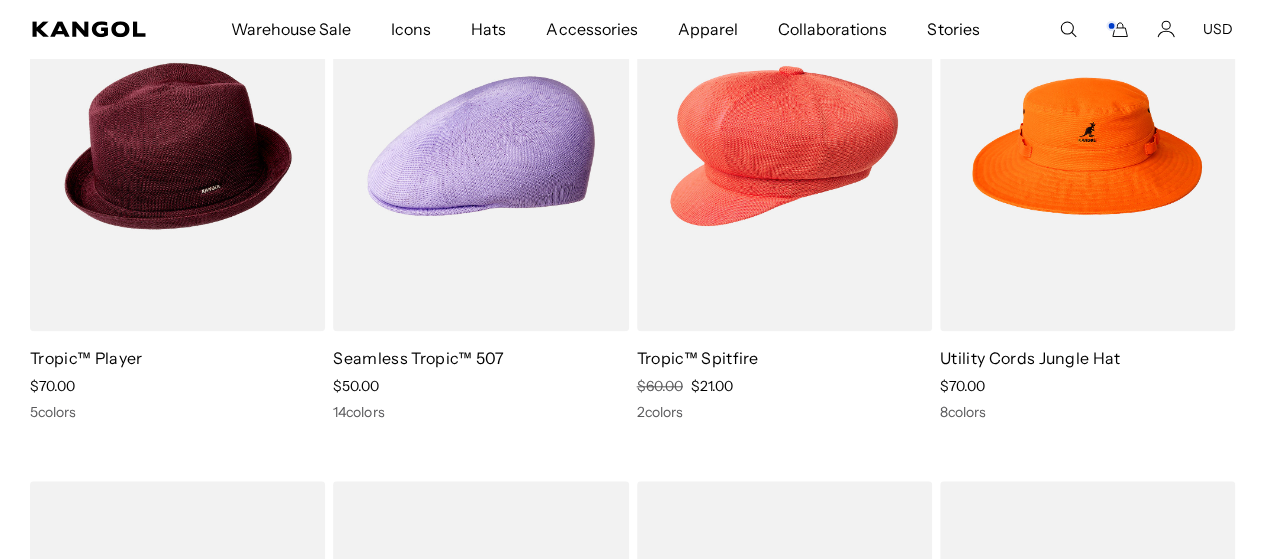 scroll, scrollTop: 800, scrollLeft: 0, axis: vertical 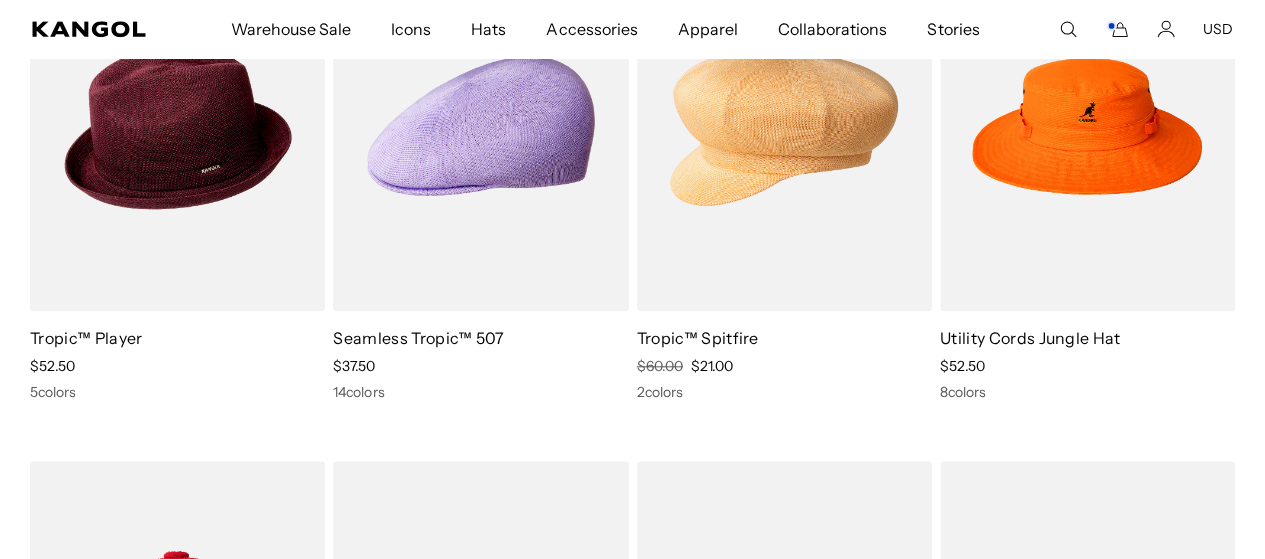 click at bounding box center (784, 126) 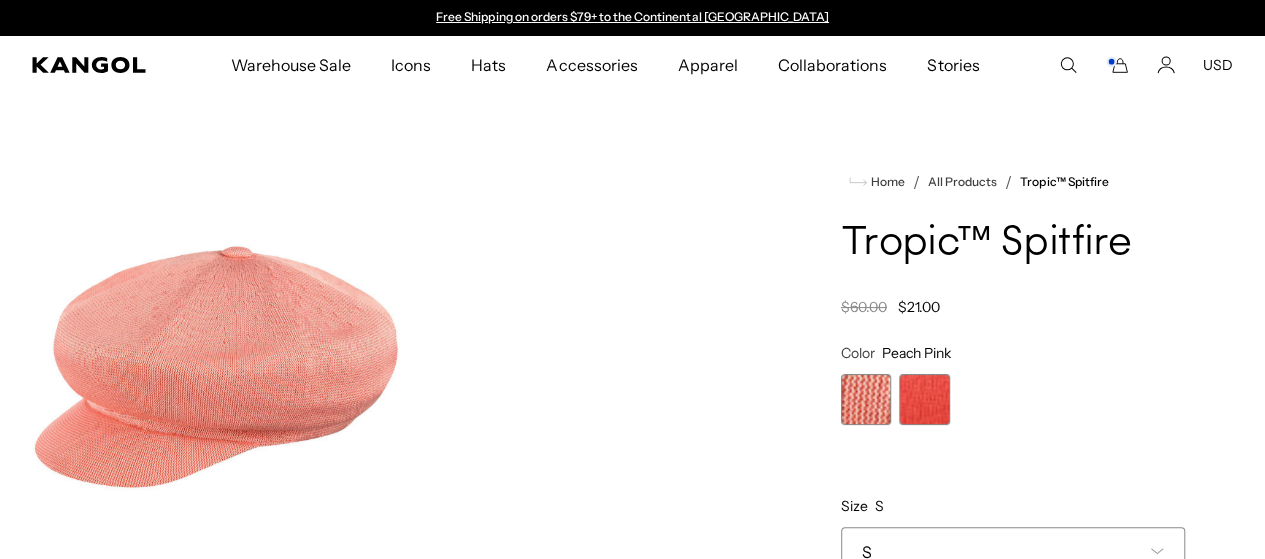 scroll, scrollTop: 0, scrollLeft: 0, axis: both 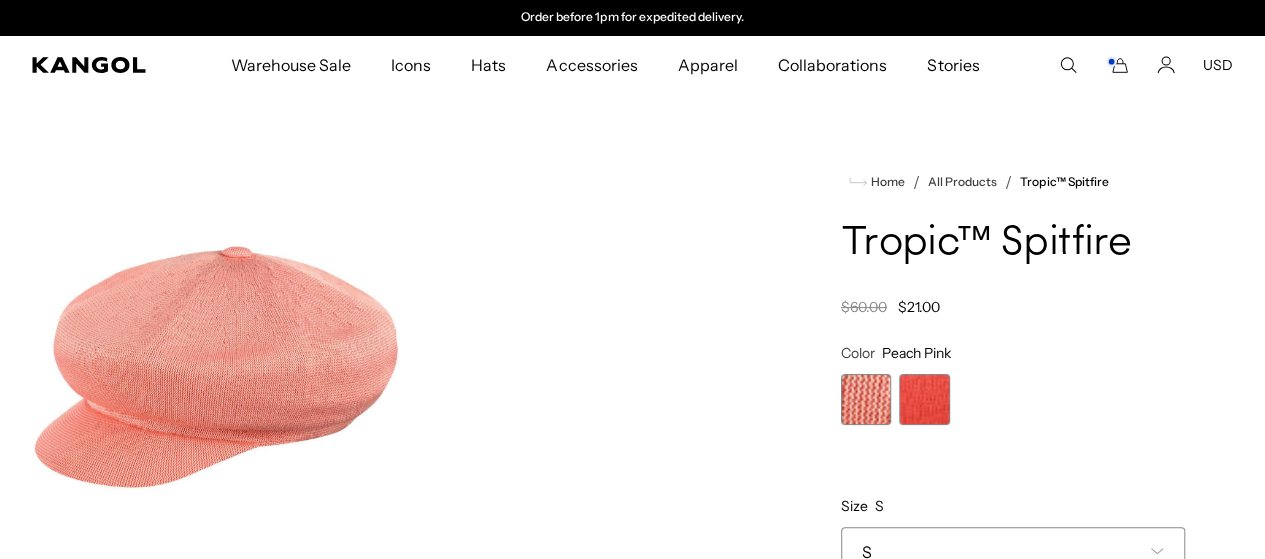 click at bounding box center (866, 399) 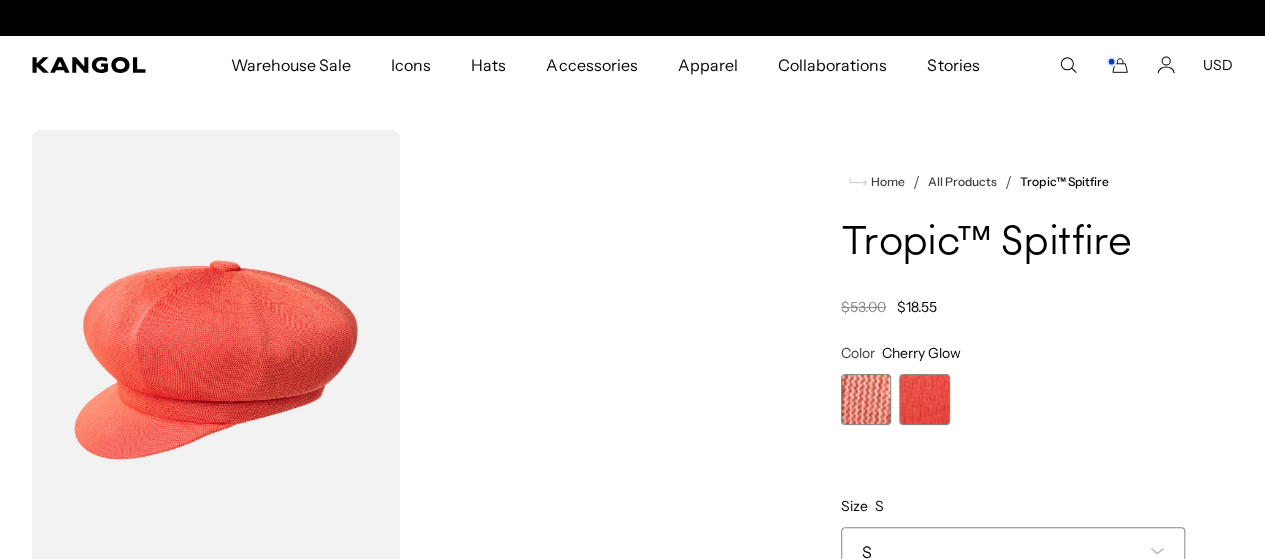 scroll, scrollTop: 0, scrollLeft: 412, axis: horizontal 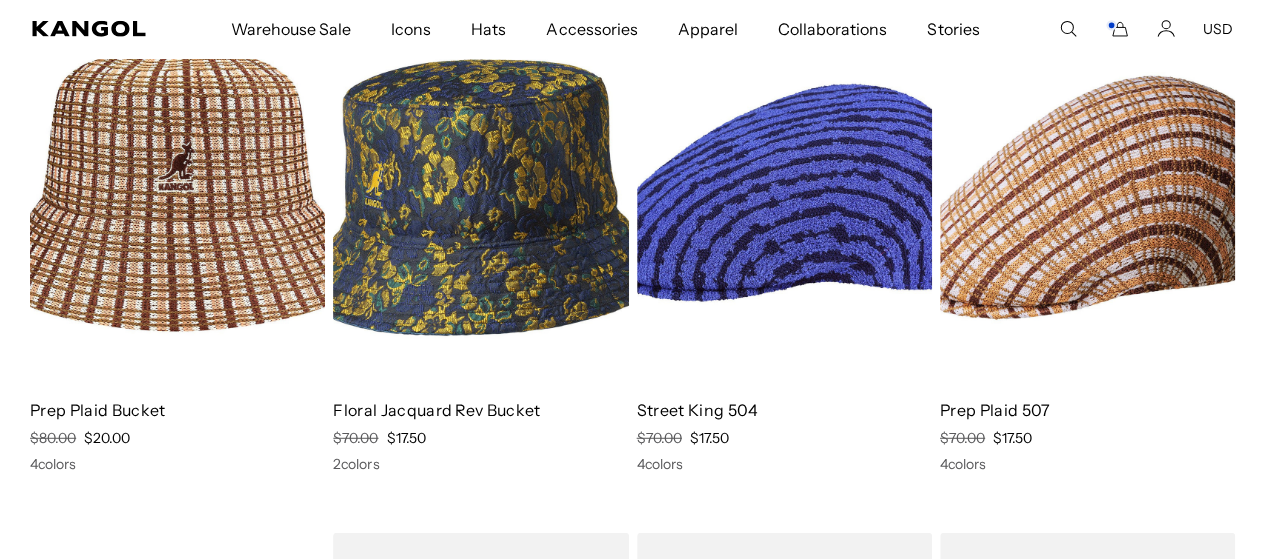 click at bounding box center (784, 198) 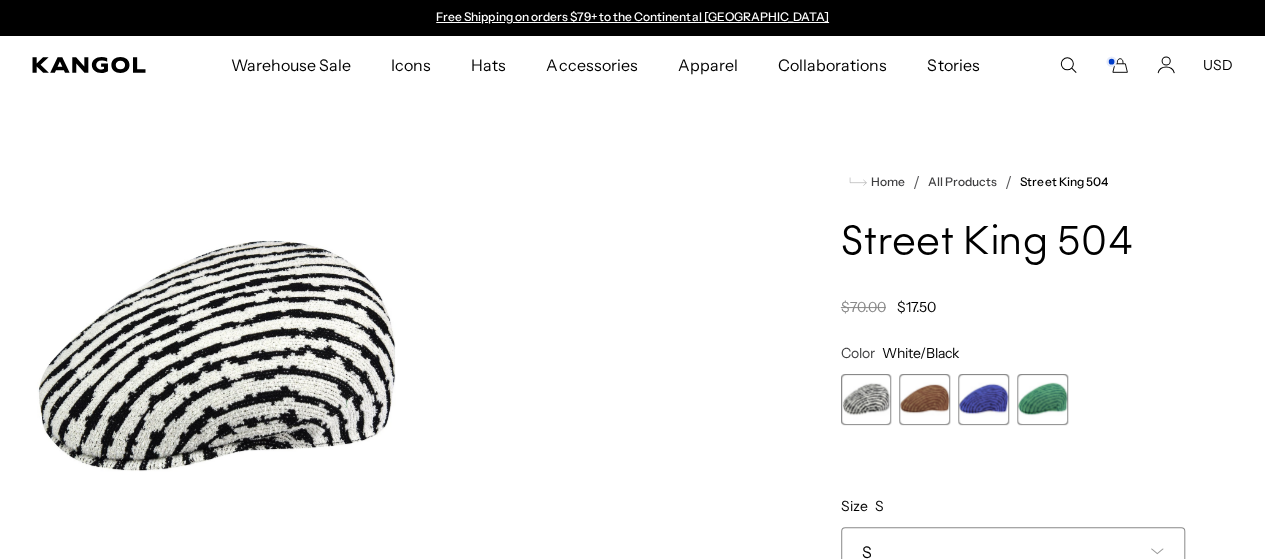 scroll, scrollTop: 0, scrollLeft: 0, axis: both 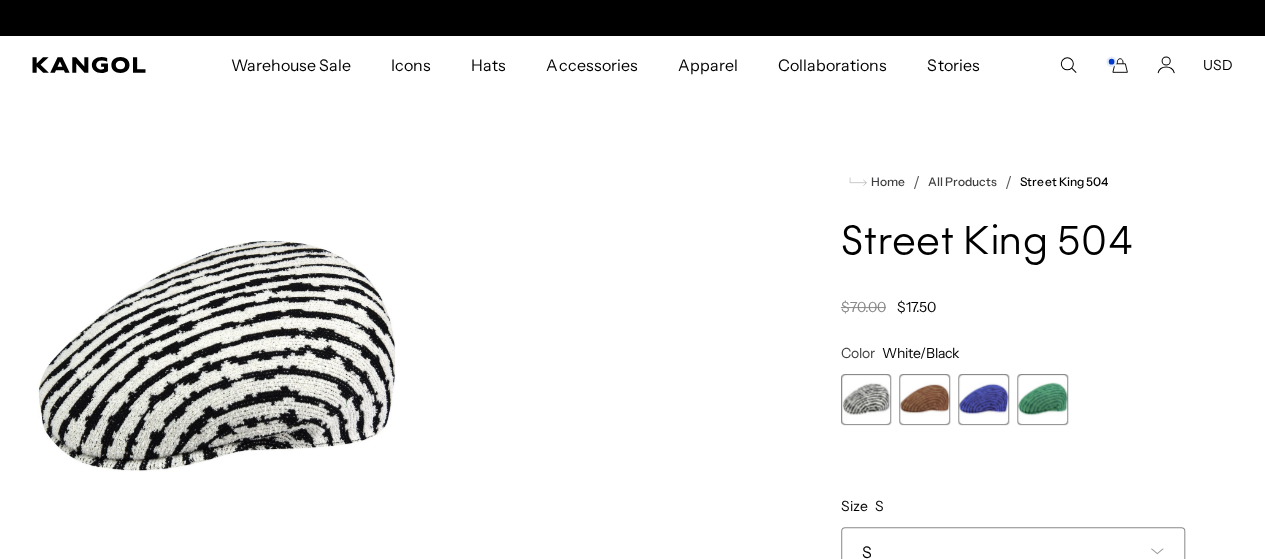 click at bounding box center (866, 399) 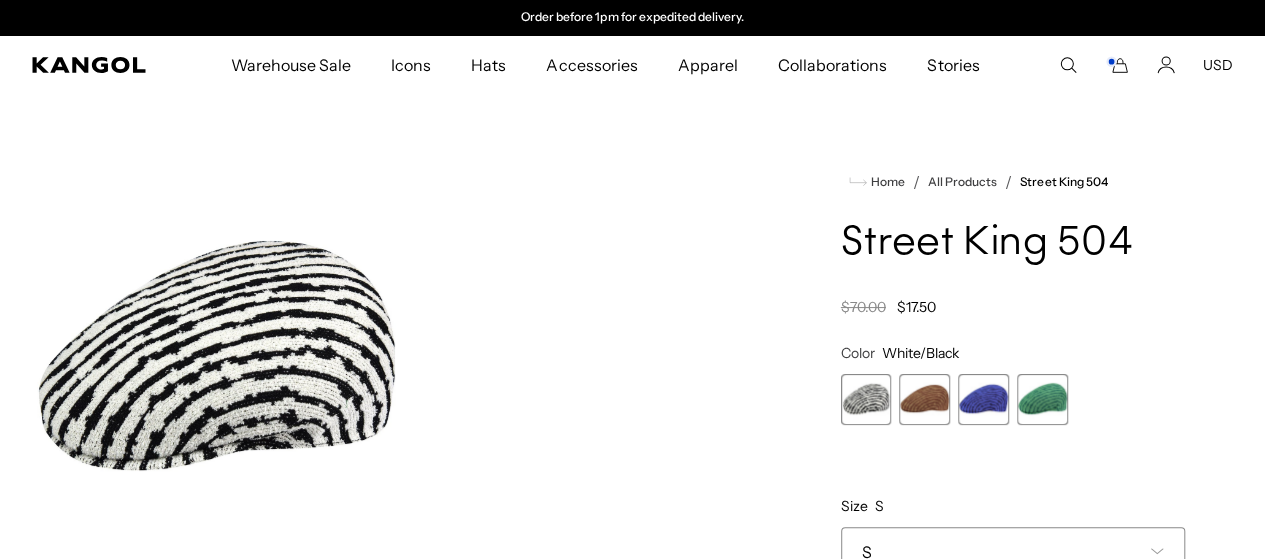 click at bounding box center (924, 399) 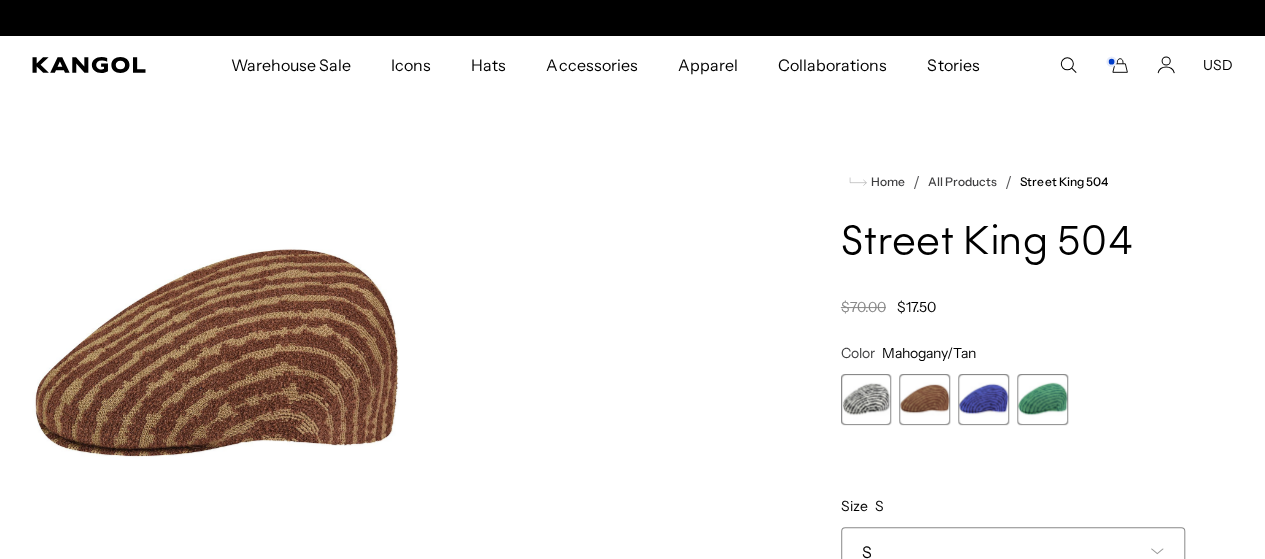scroll, scrollTop: 0, scrollLeft: 0, axis: both 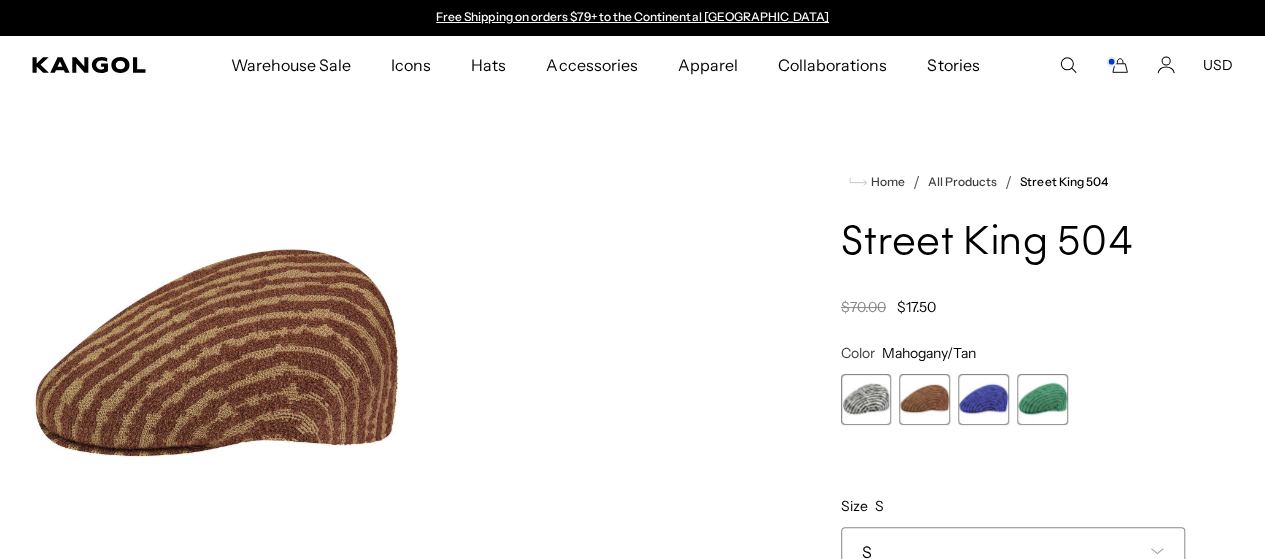 click at bounding box center [983, 399] 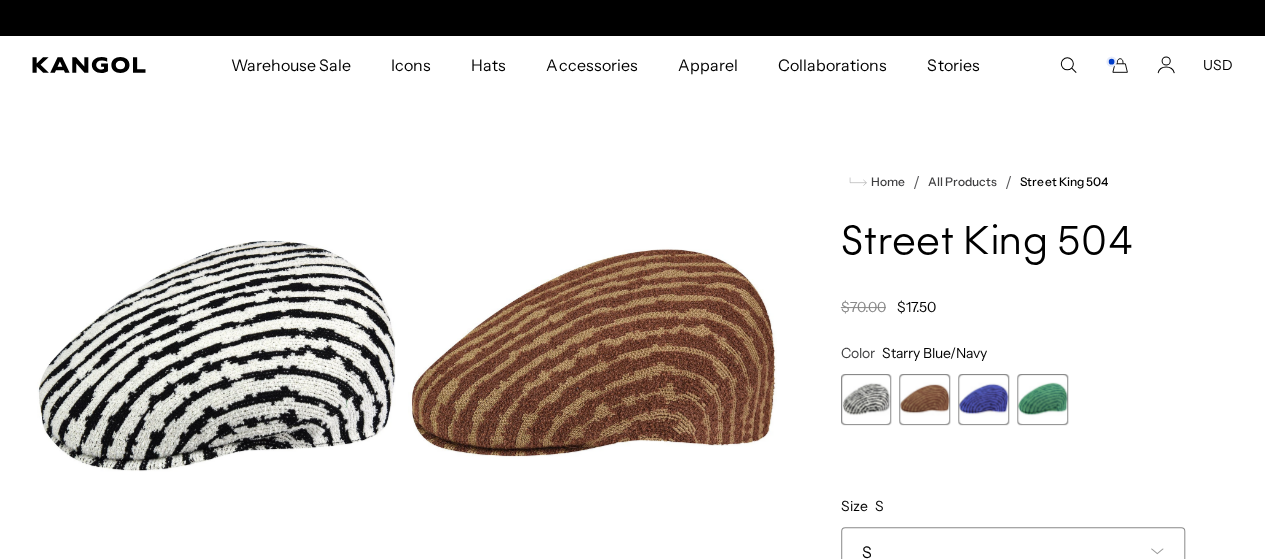 scroll, scrollTop: 0, scrollLeft: 412, axis: horizontal 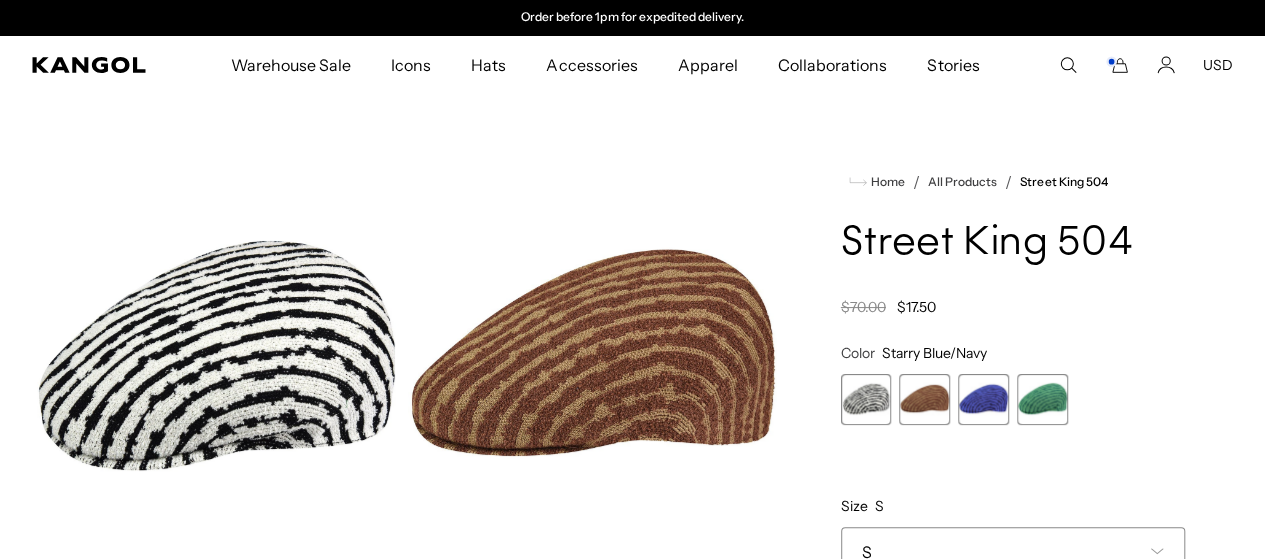click at bounding box center (983, 399) 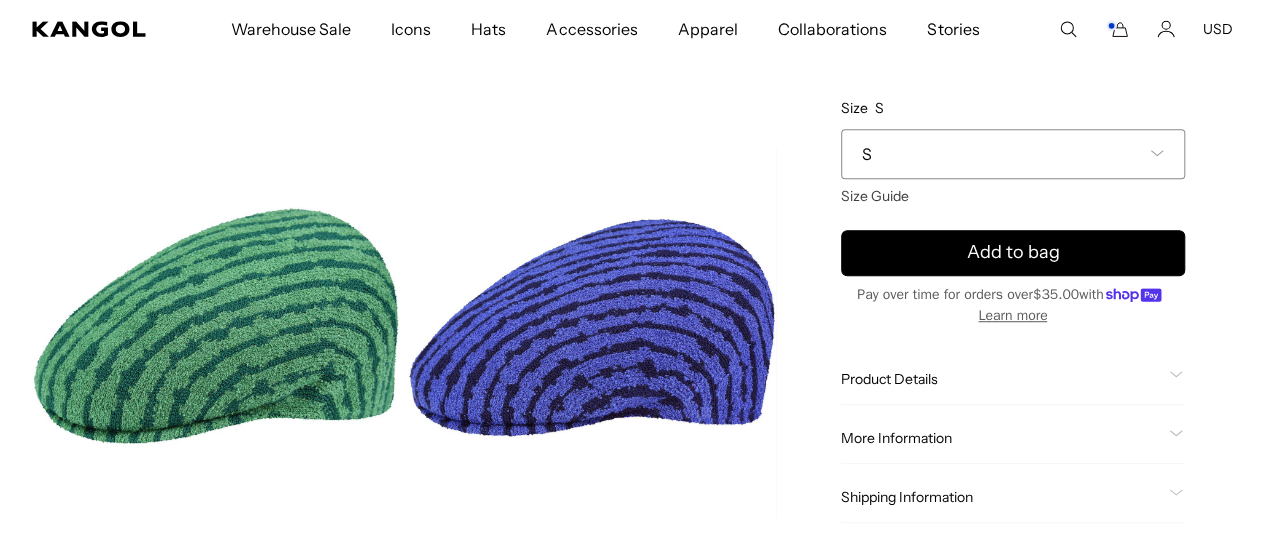 scroll, scrollTop: 500, scrollLeft: 0, axis: vertical 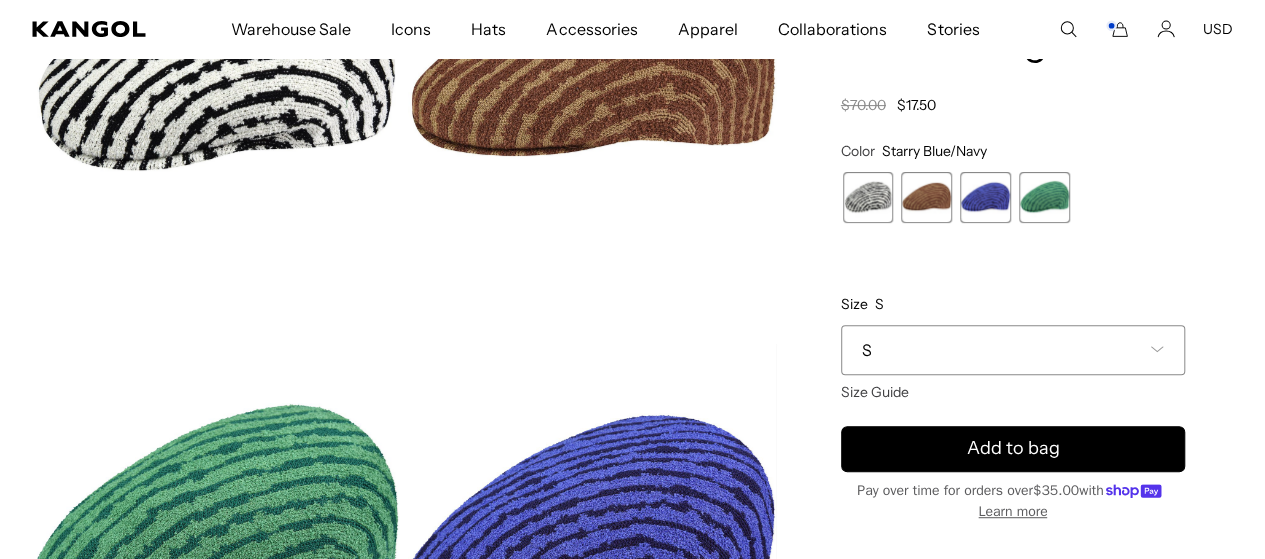 click at bounding box center (1044, 197) 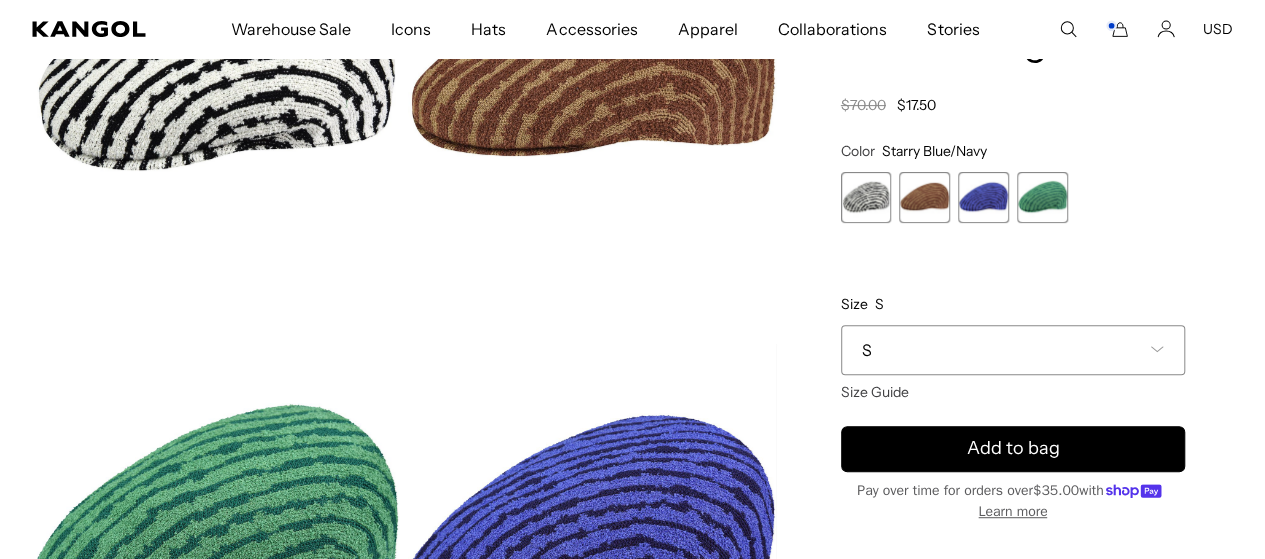 scroll, scrollTop: 500, scrollLeft: 0, axis: vertical 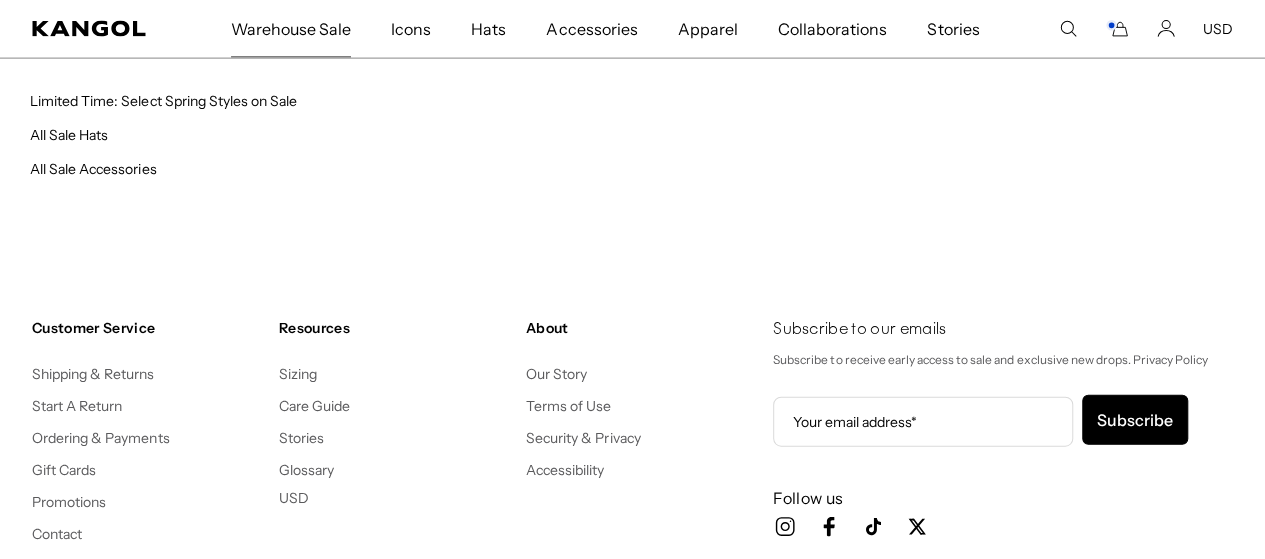 click on "Warehouse Sale" at bounding box center [291, 29] 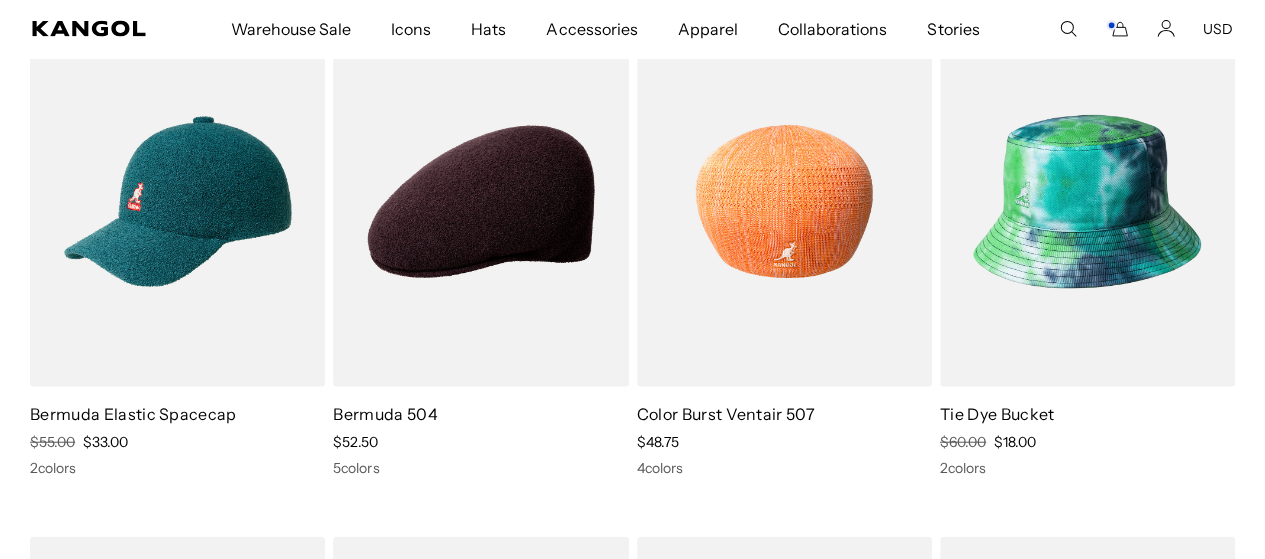 scroll, scrollTop: 2300, scrollLeft: 0, axis: vertical 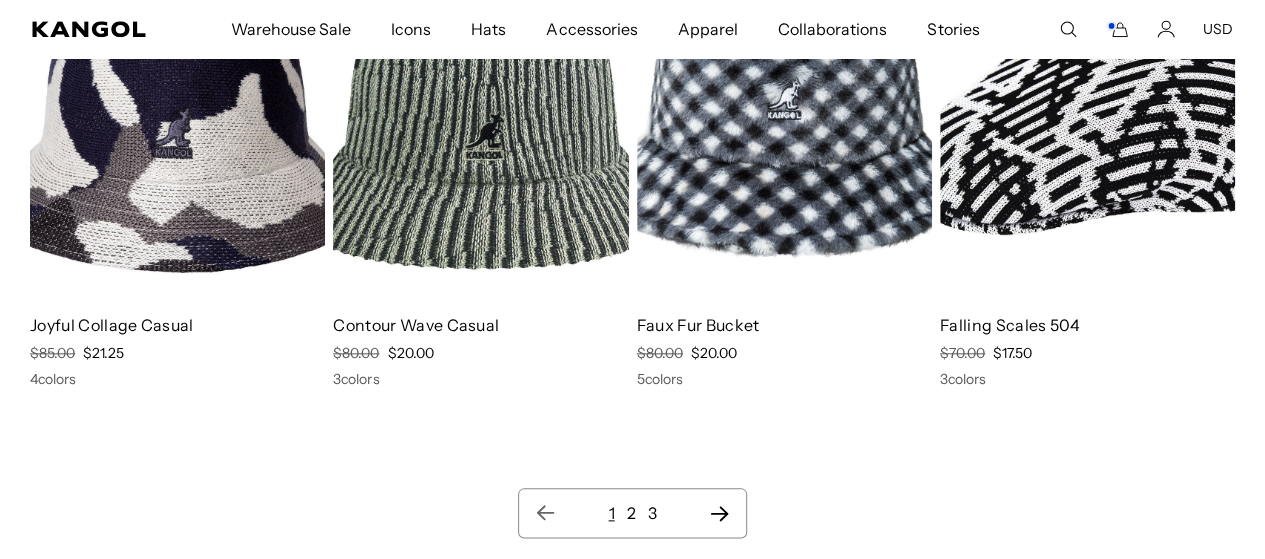 click on "2" at bounding box center (630, 513) 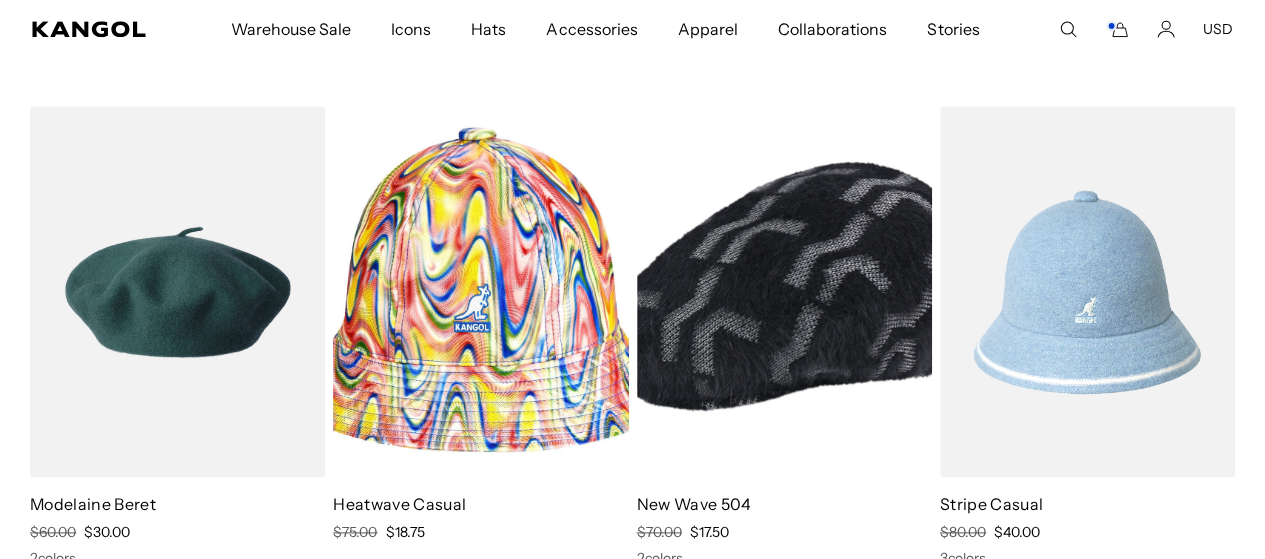 click 